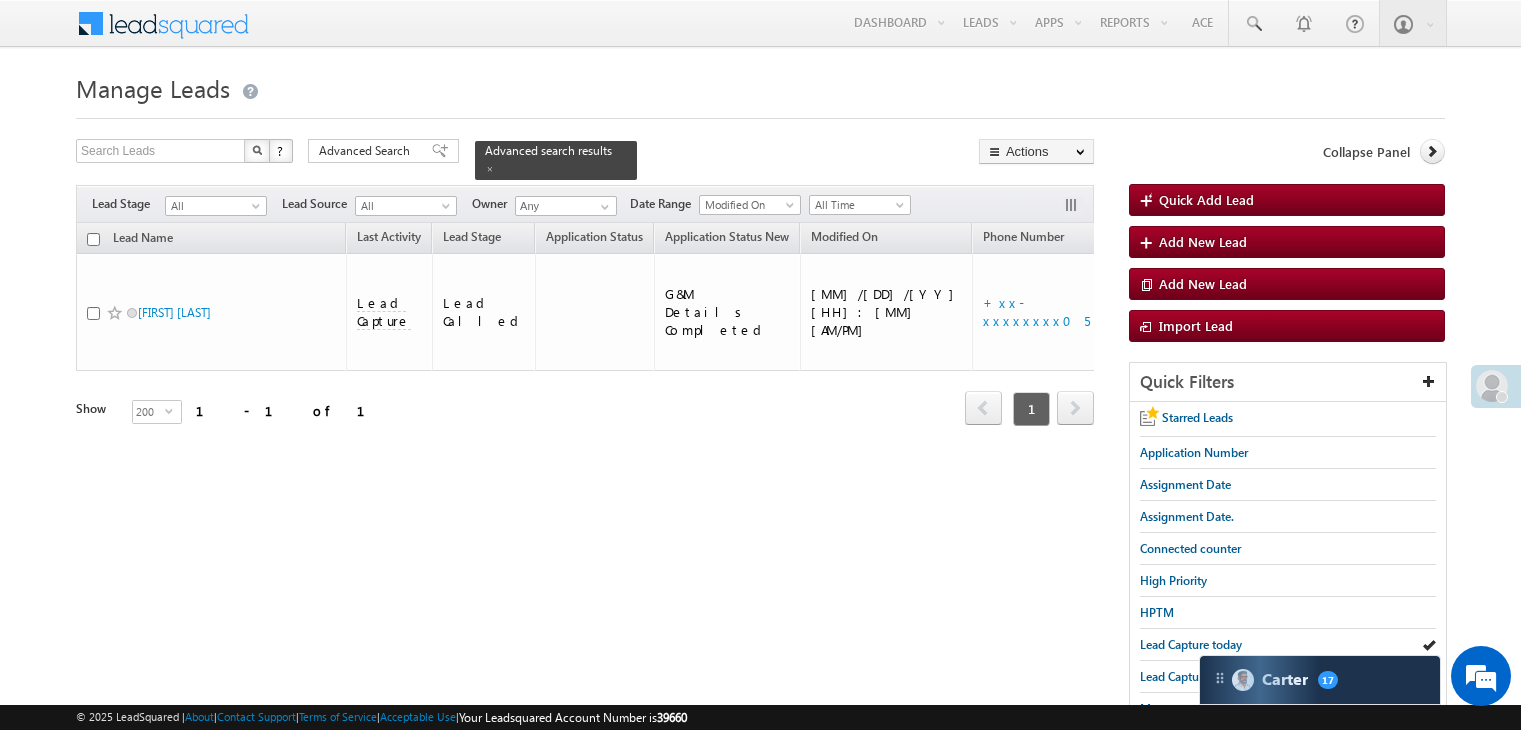 scroll, scrollTop: 49, scrollLeft: 0, axis: vertical 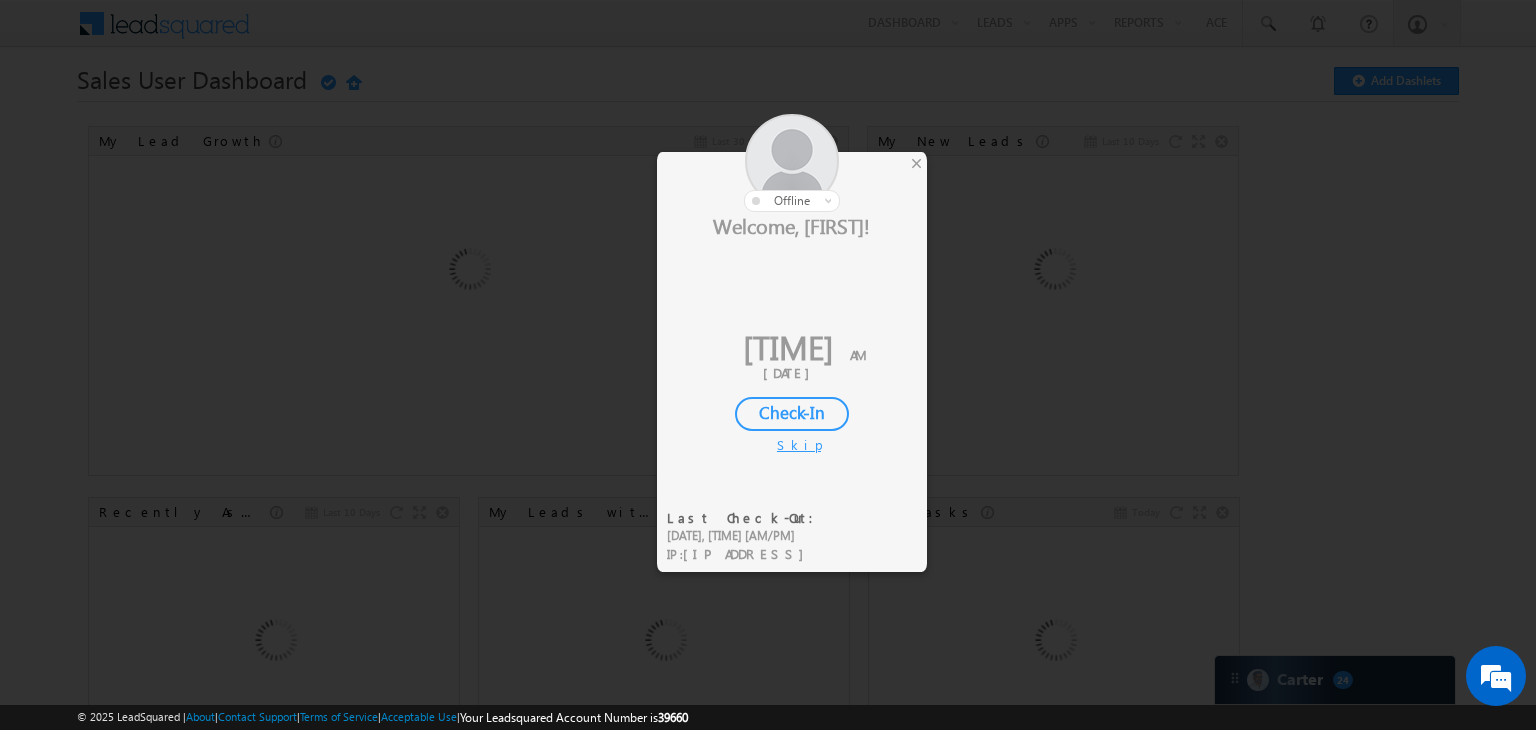 click on "Check-In" at bounding box center (792, 414) 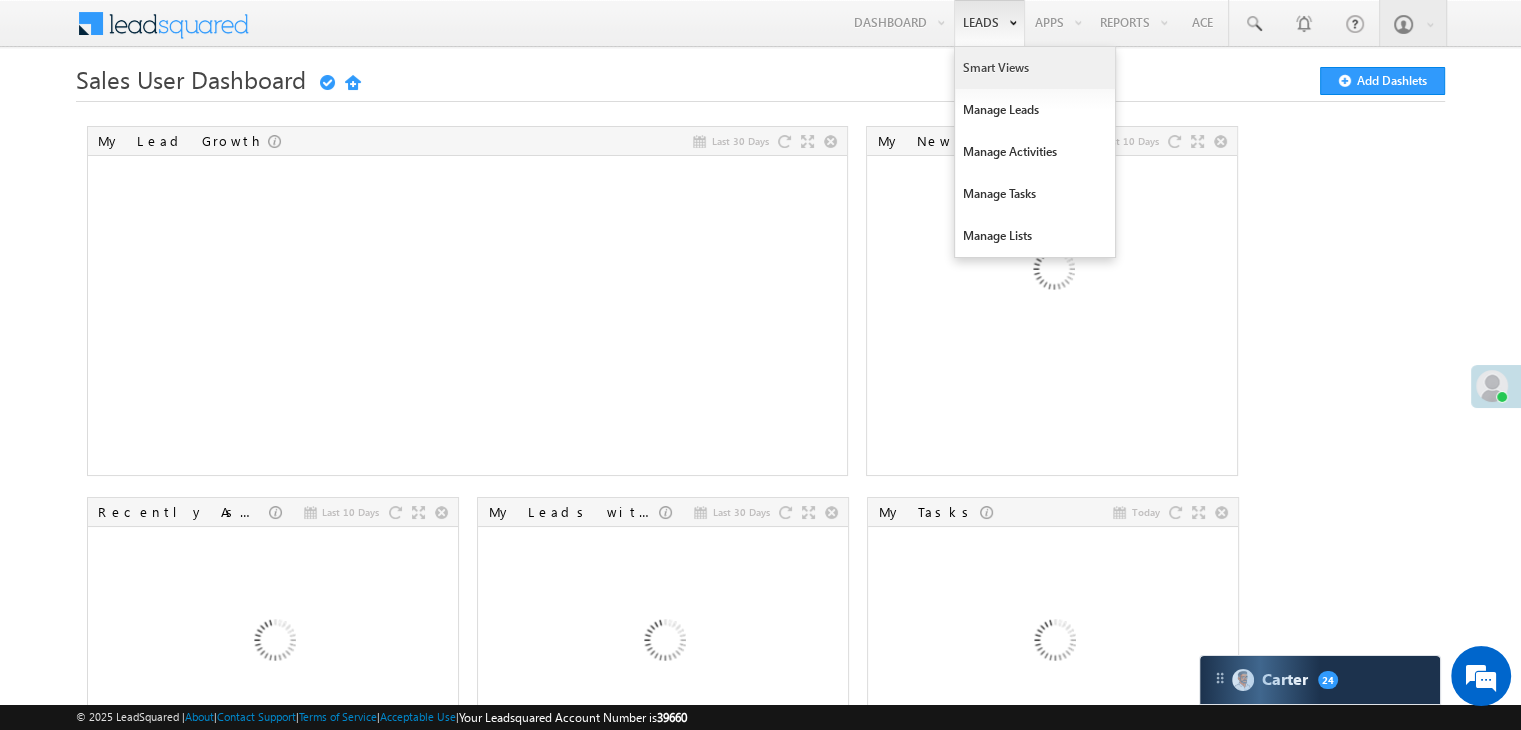 click on "Smart Views" at bounding box center (1035, 68) 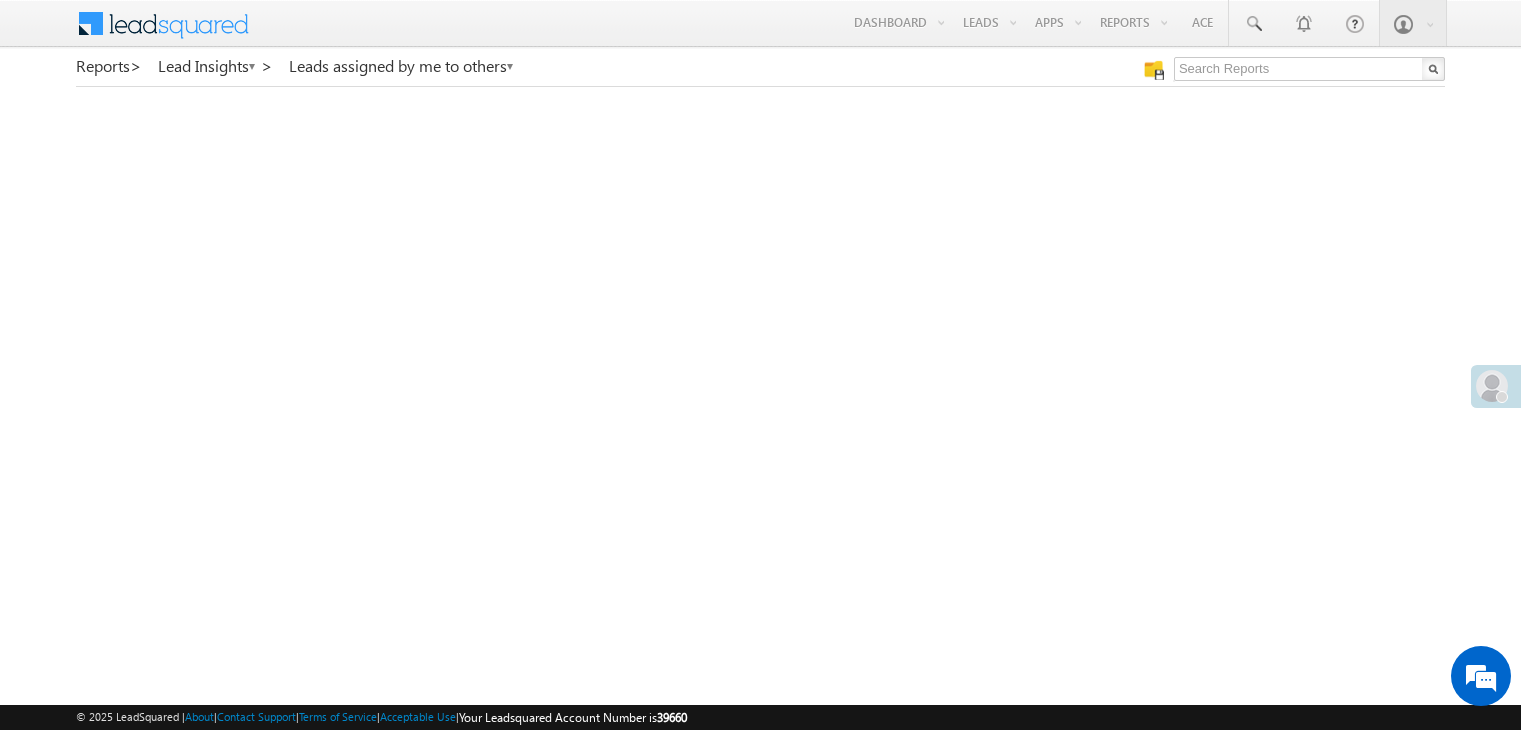 scroll, scrollTop: 0, scrollLeft: 0, axis: both 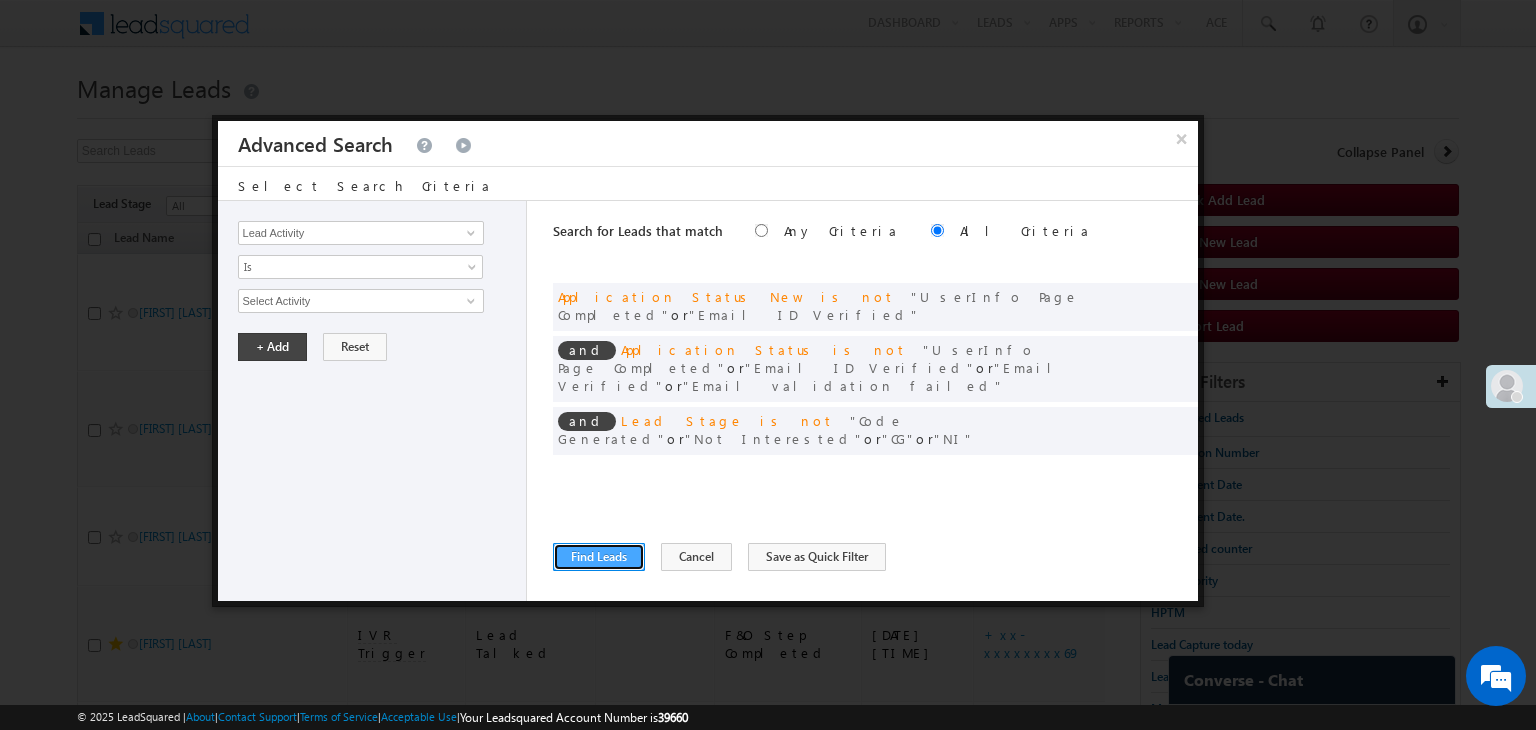 click on "Find Leads" at bounding box center (599, 557) 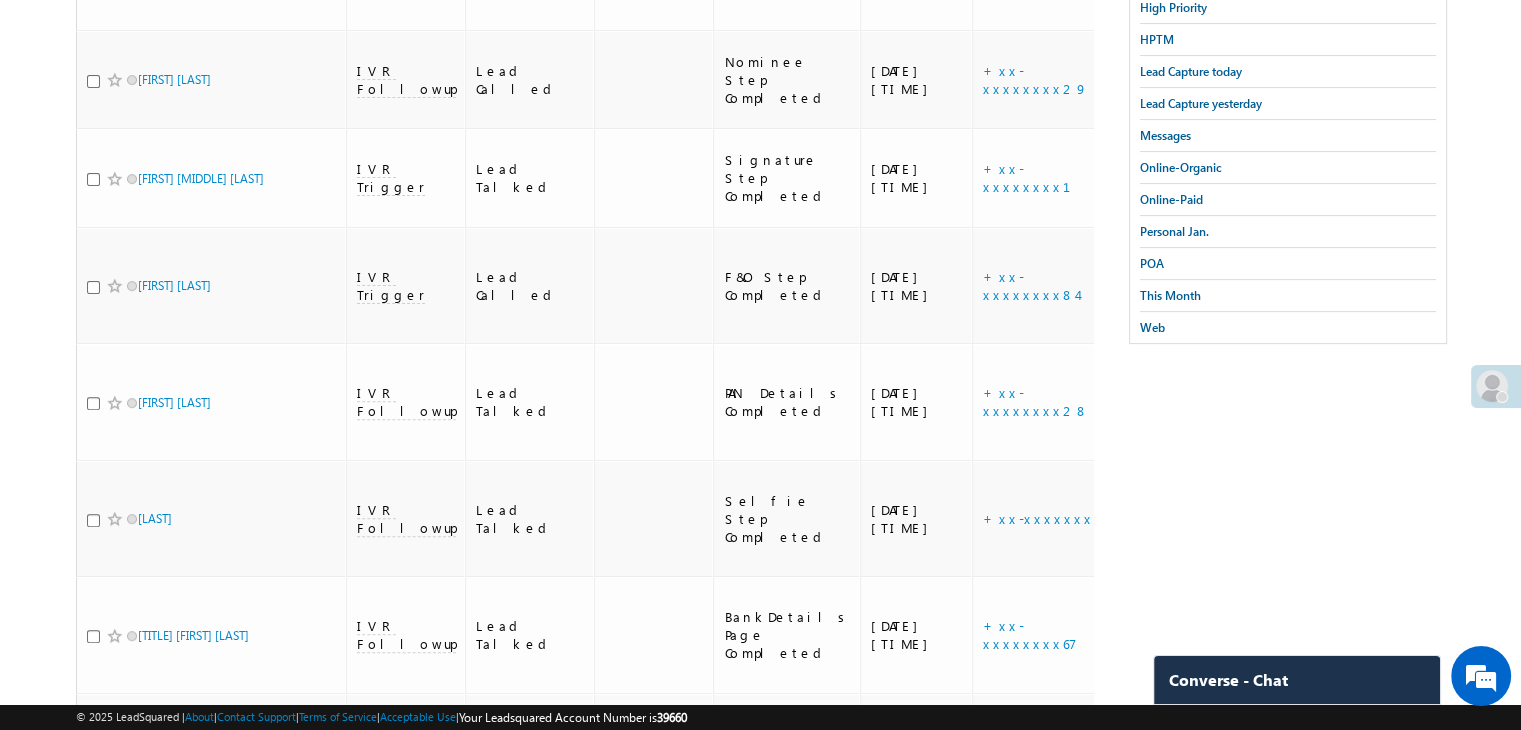 scroll, scrollTop: 73, scrollLeft: 0, axis: vertical 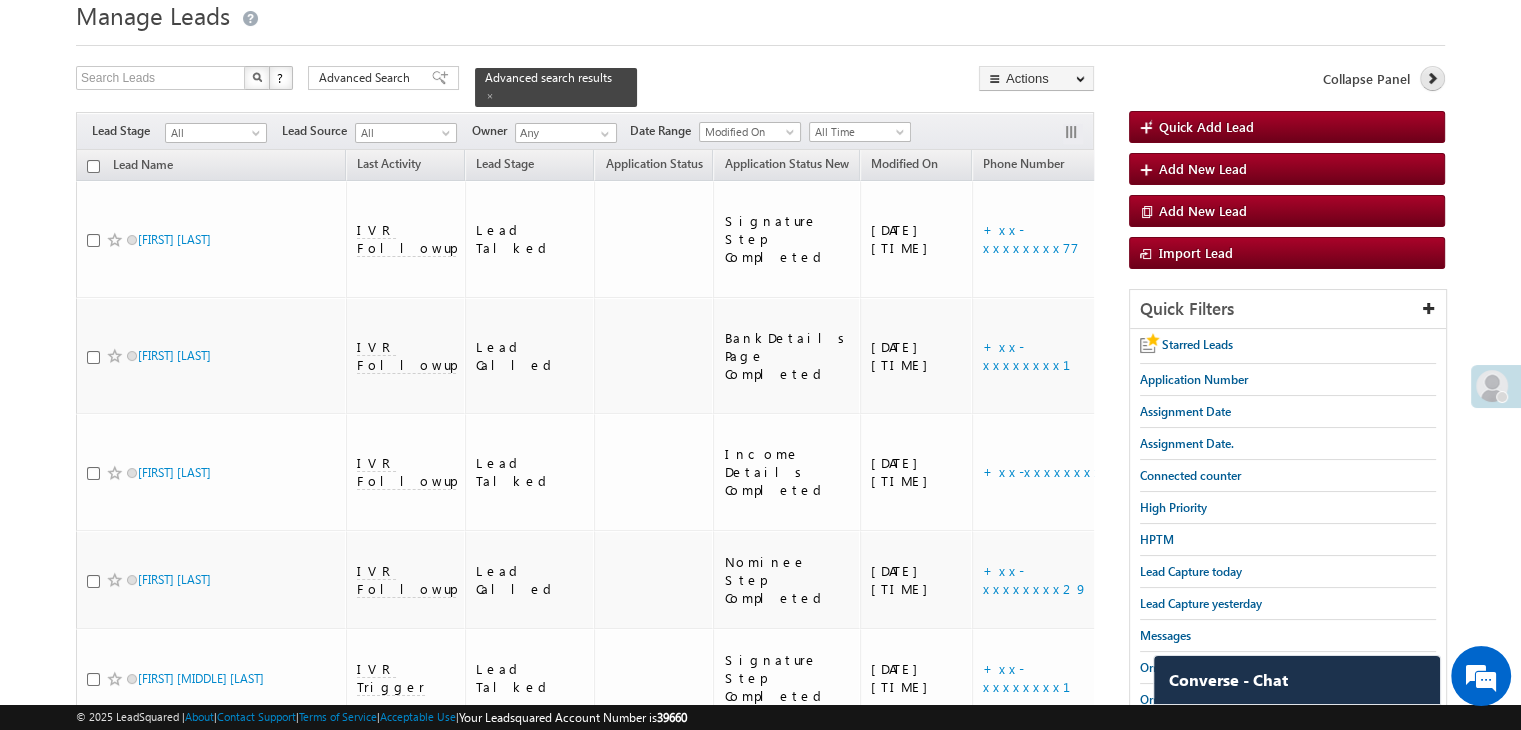 click at bounding box center (1432, 78) 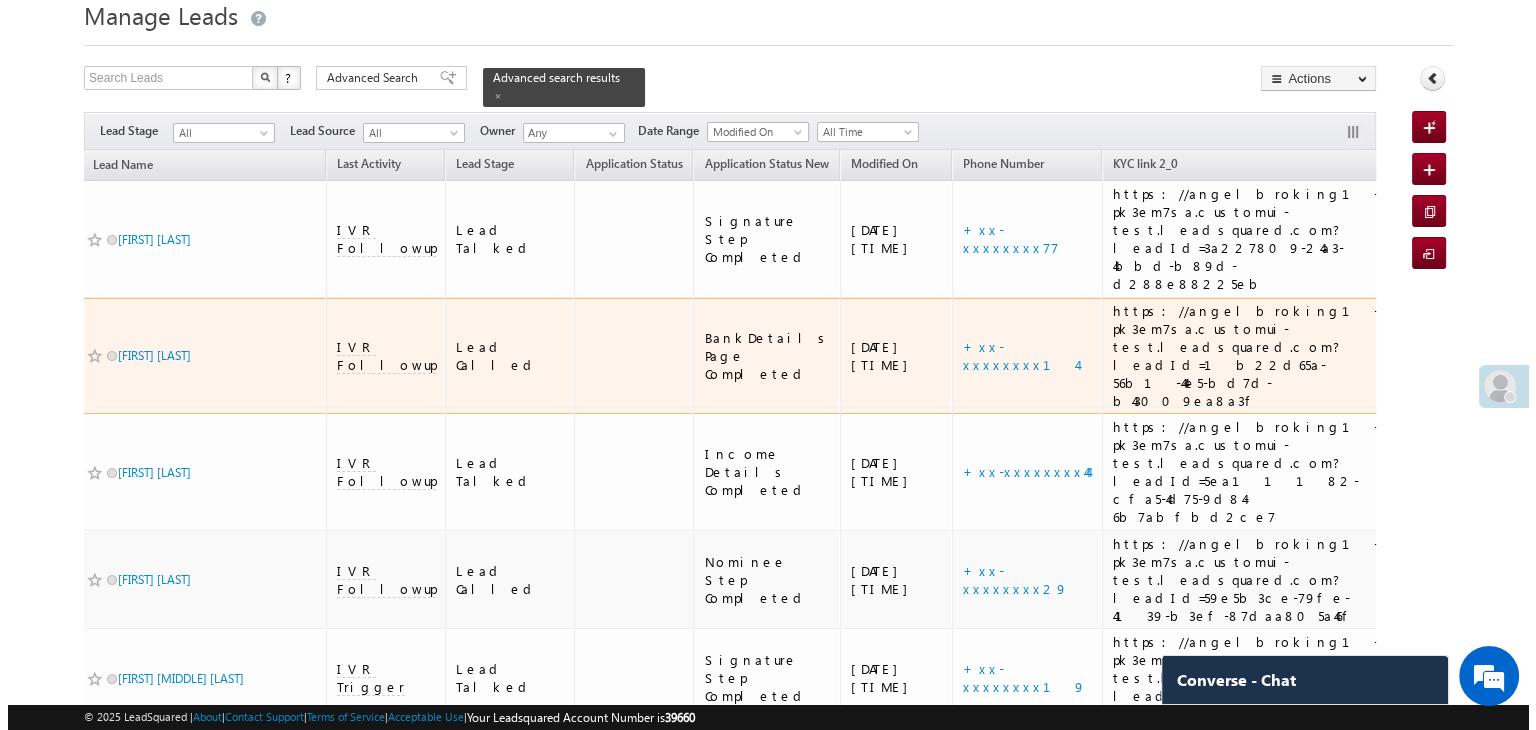 scroll, scrollTop: 0, scrollLeft: 0, axis: both 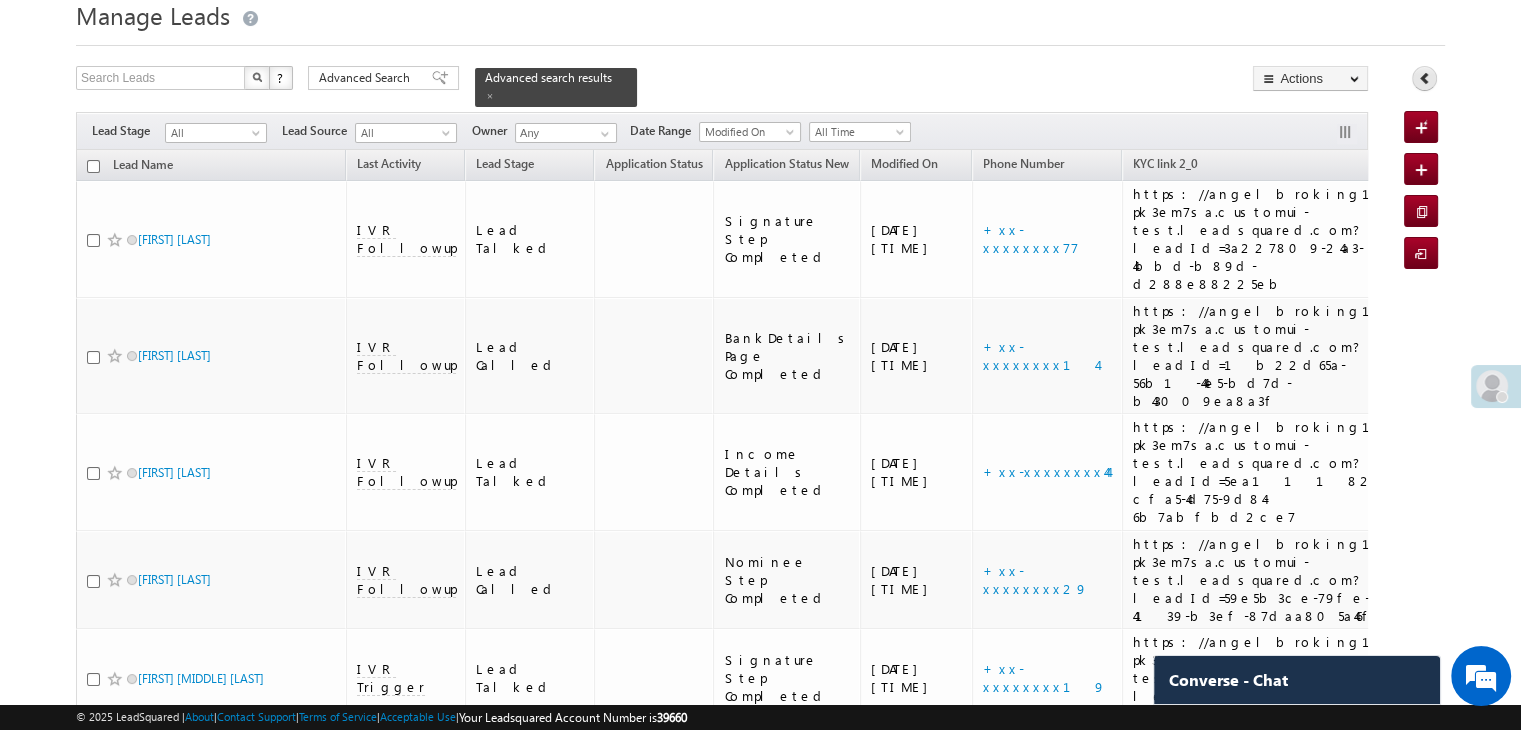 click at bounding box center [1425, 78] 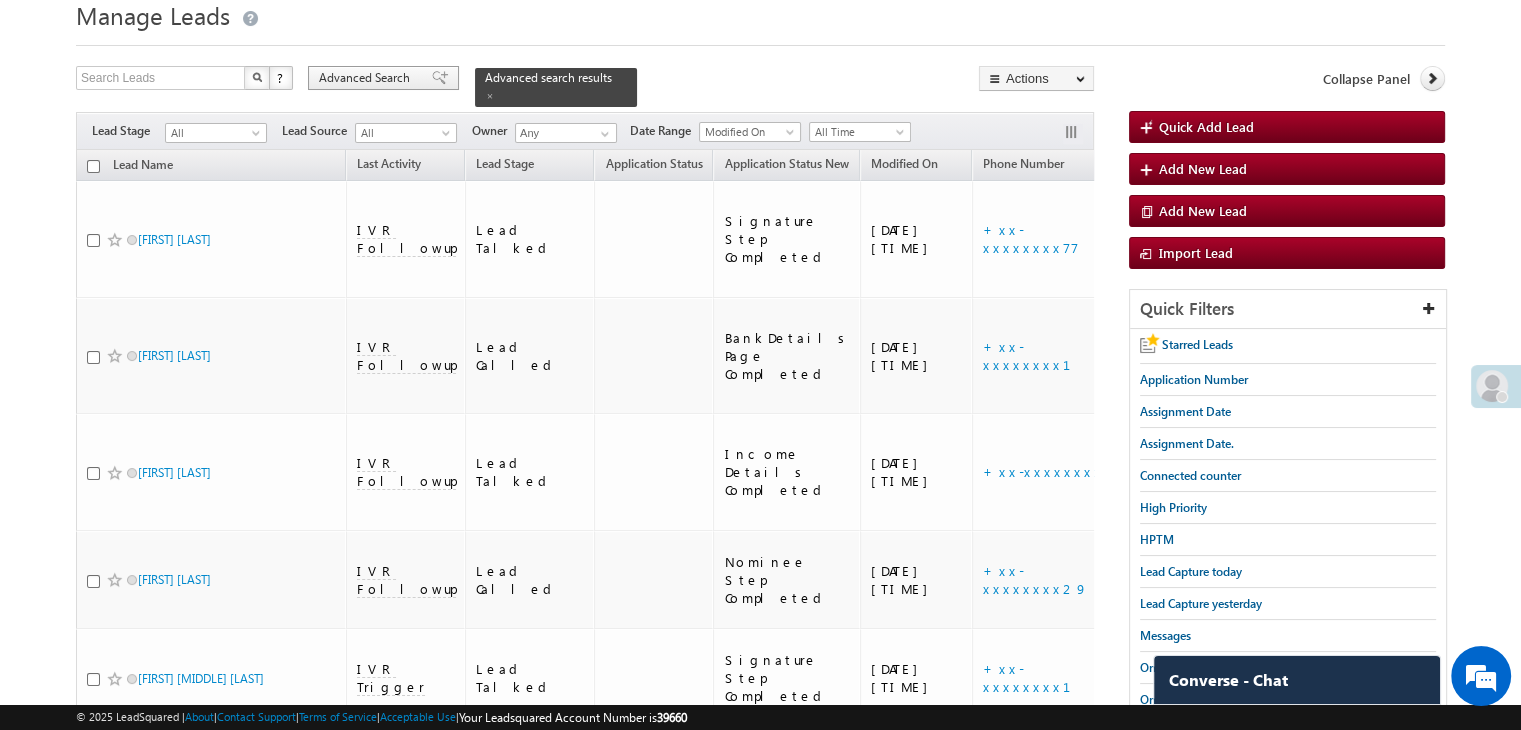 click on "Advanced Search" at bounding box center [367, 78] 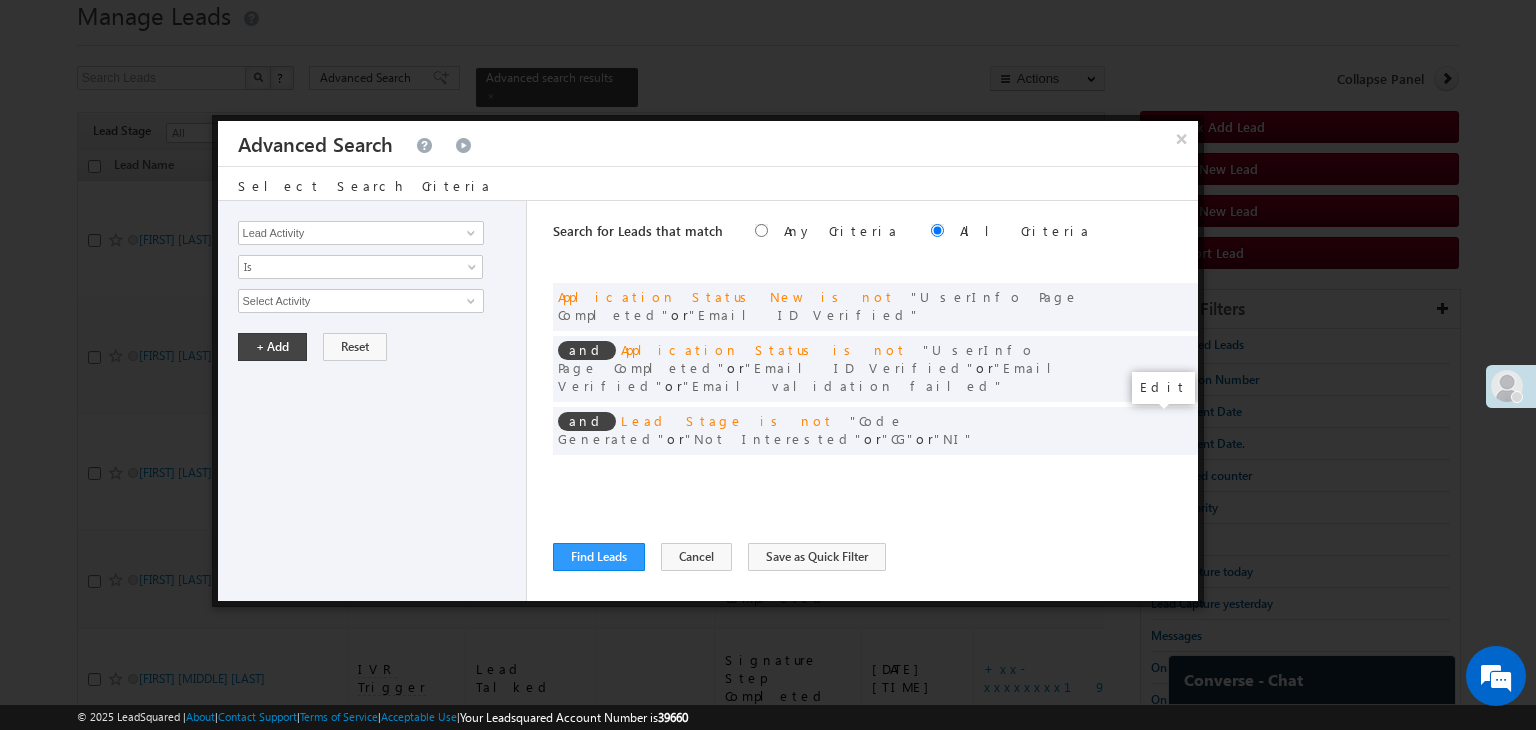 click at bounding box center (1152, 472) 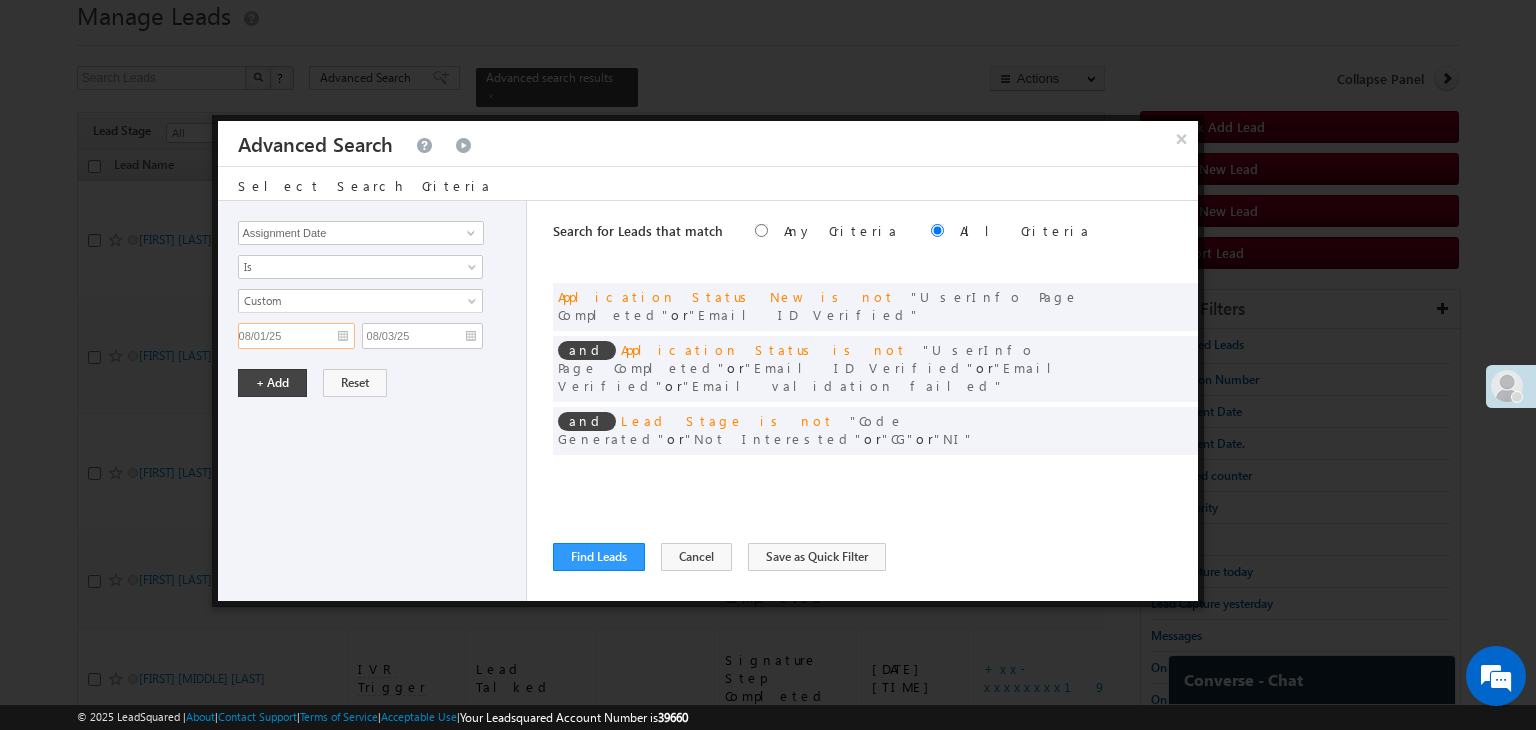 click on "08/01/25" at bounding box center [296, 336] 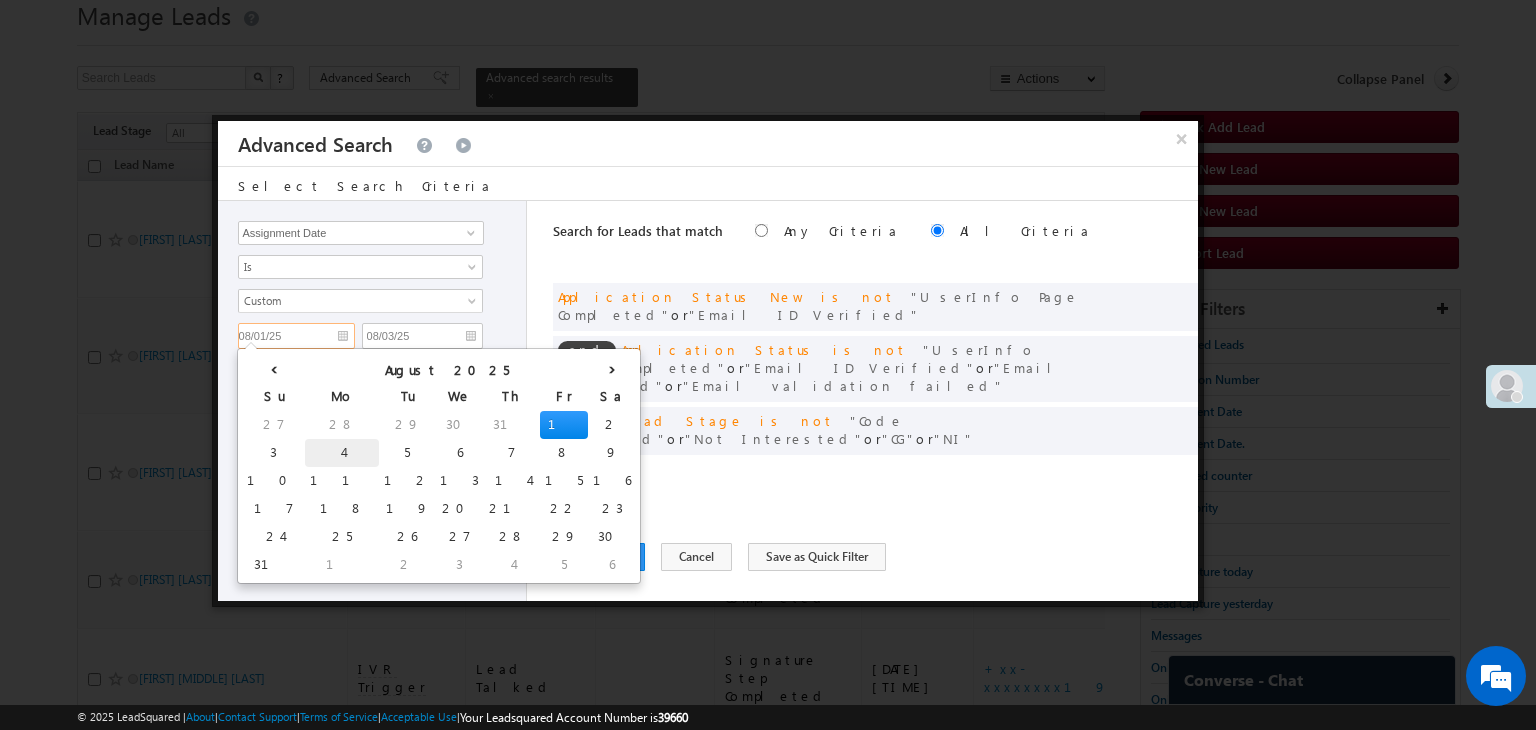 click on "4" at bounding box center [342, 453] 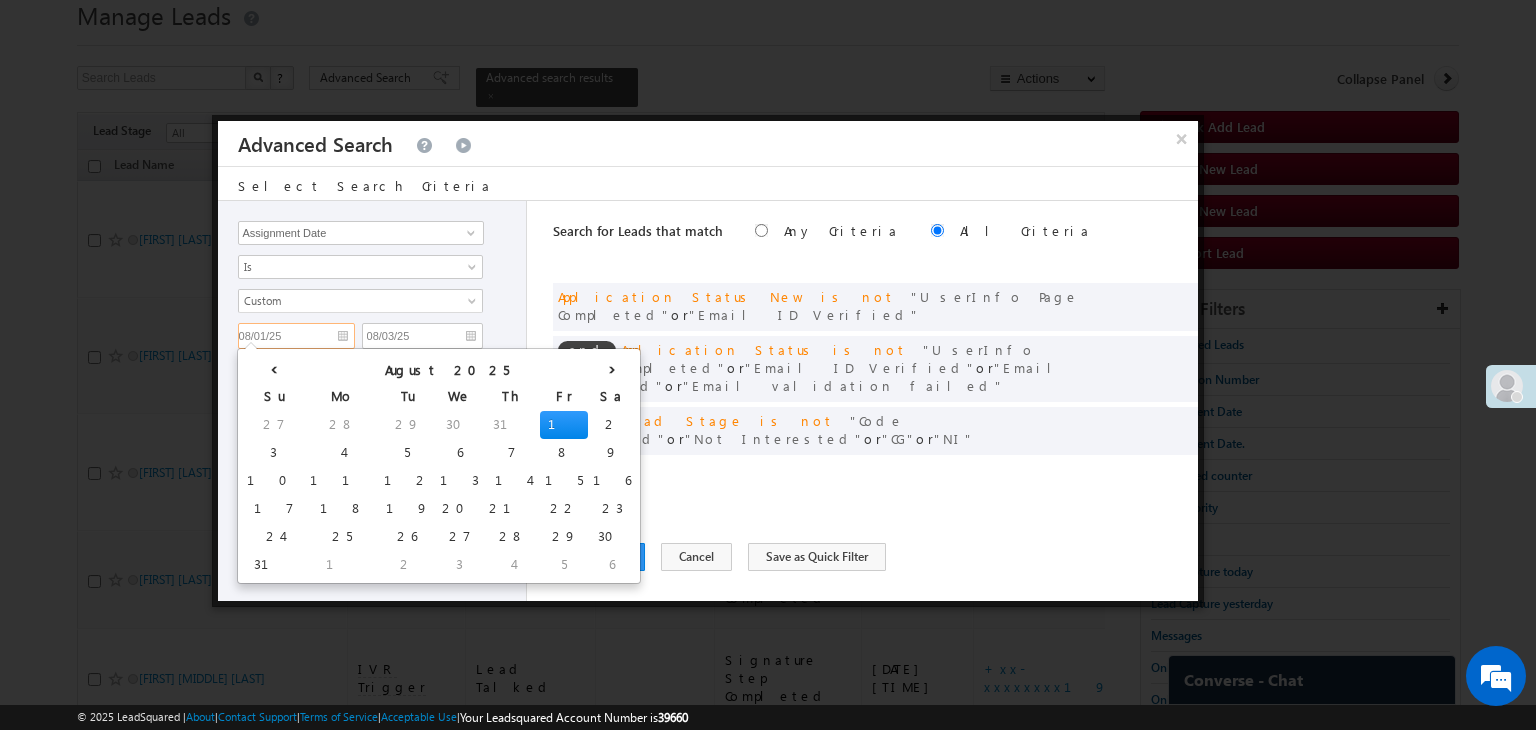 type on "08/04/25" 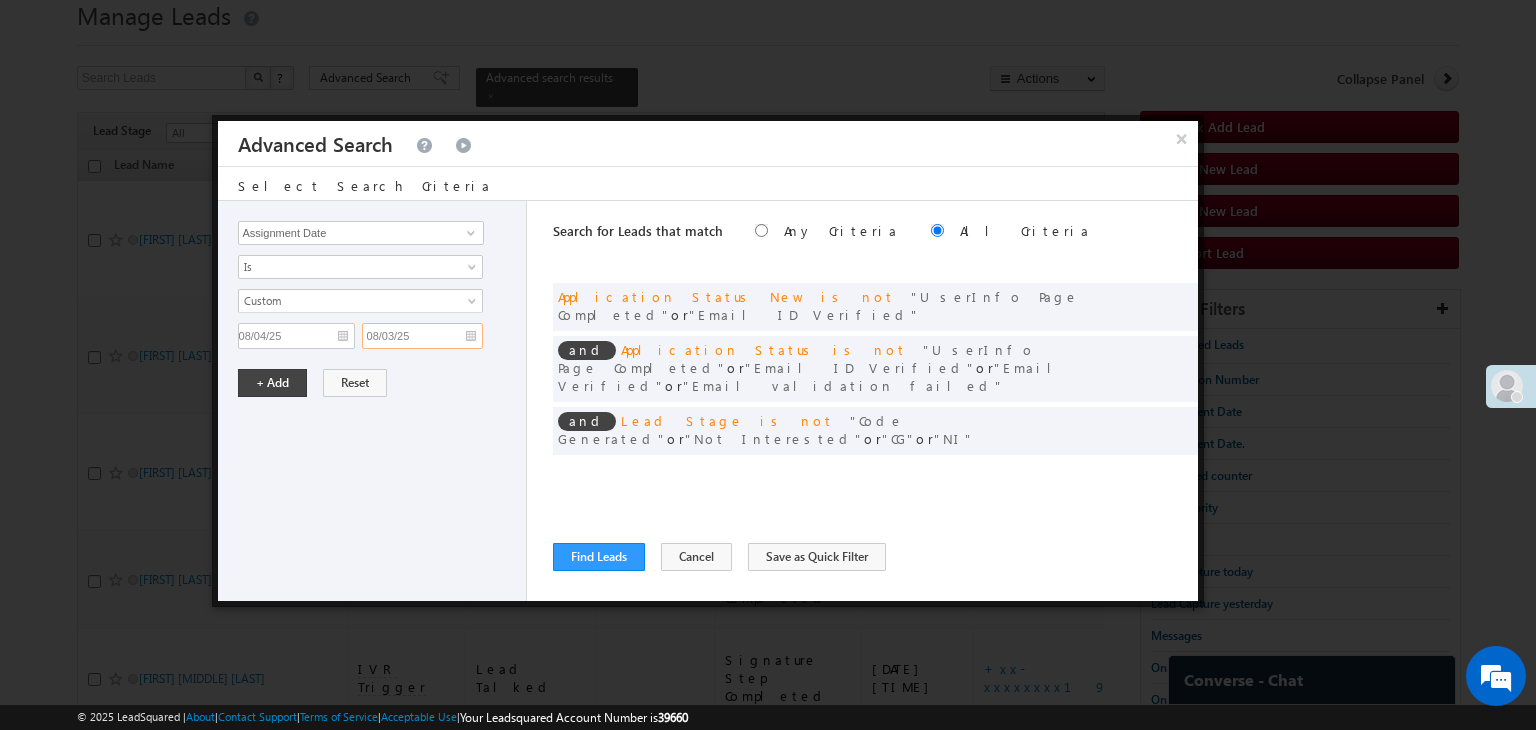 click on "08/03/25" at bounding box center (422, 336) 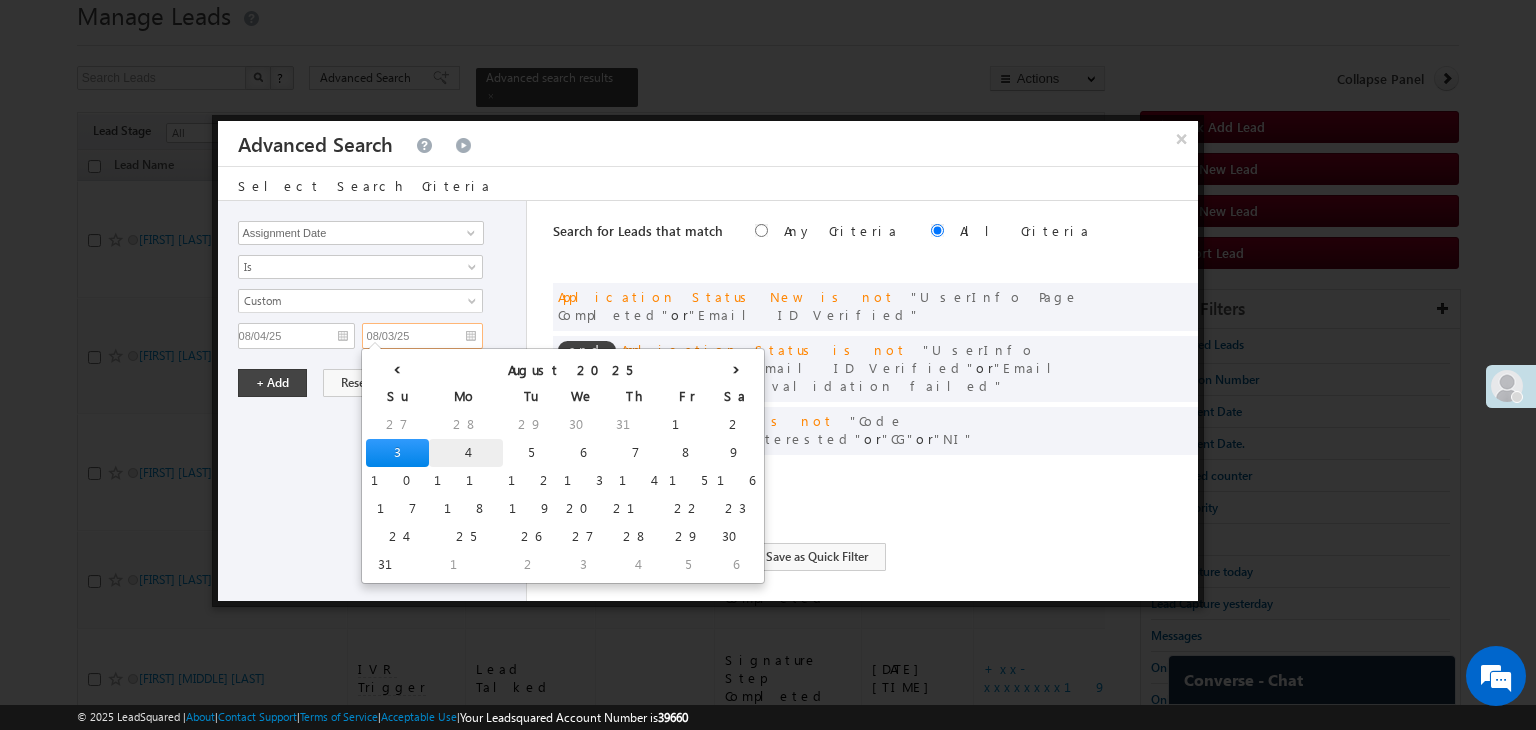 click on "4" at bounding box center (466, 453) 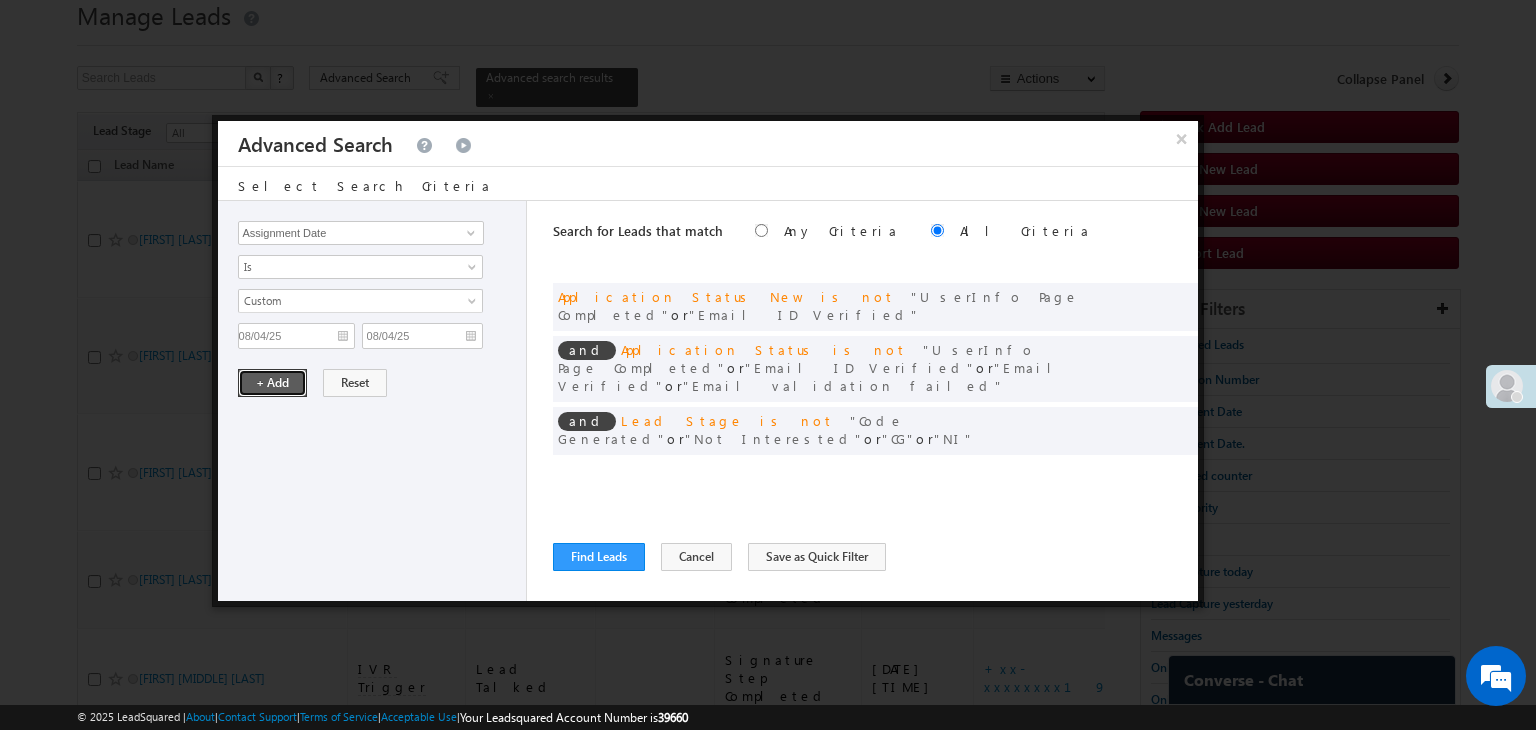 click on "+ Add" at bounding box center [272, 383] 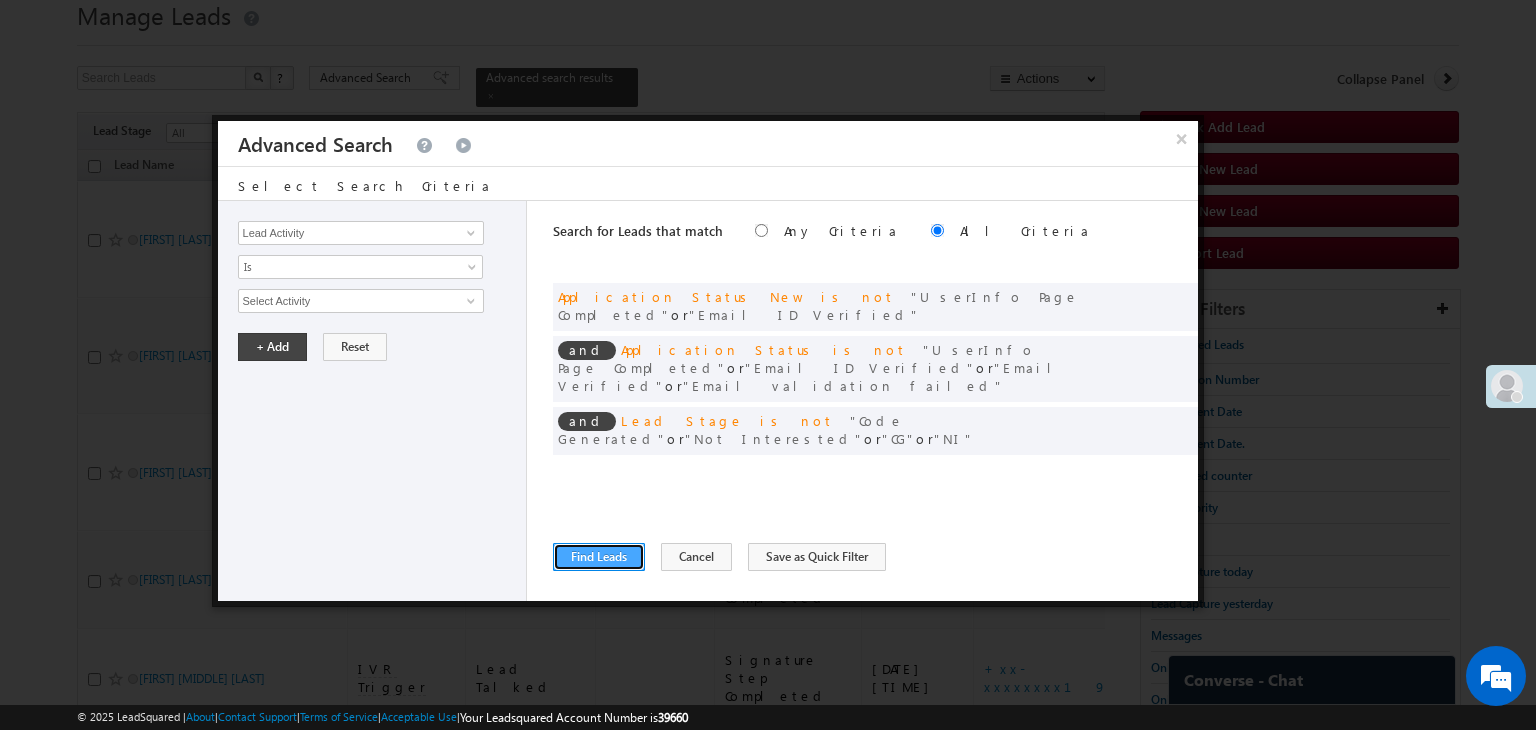 click on "Find Leads" at bounding box center [599, 557] 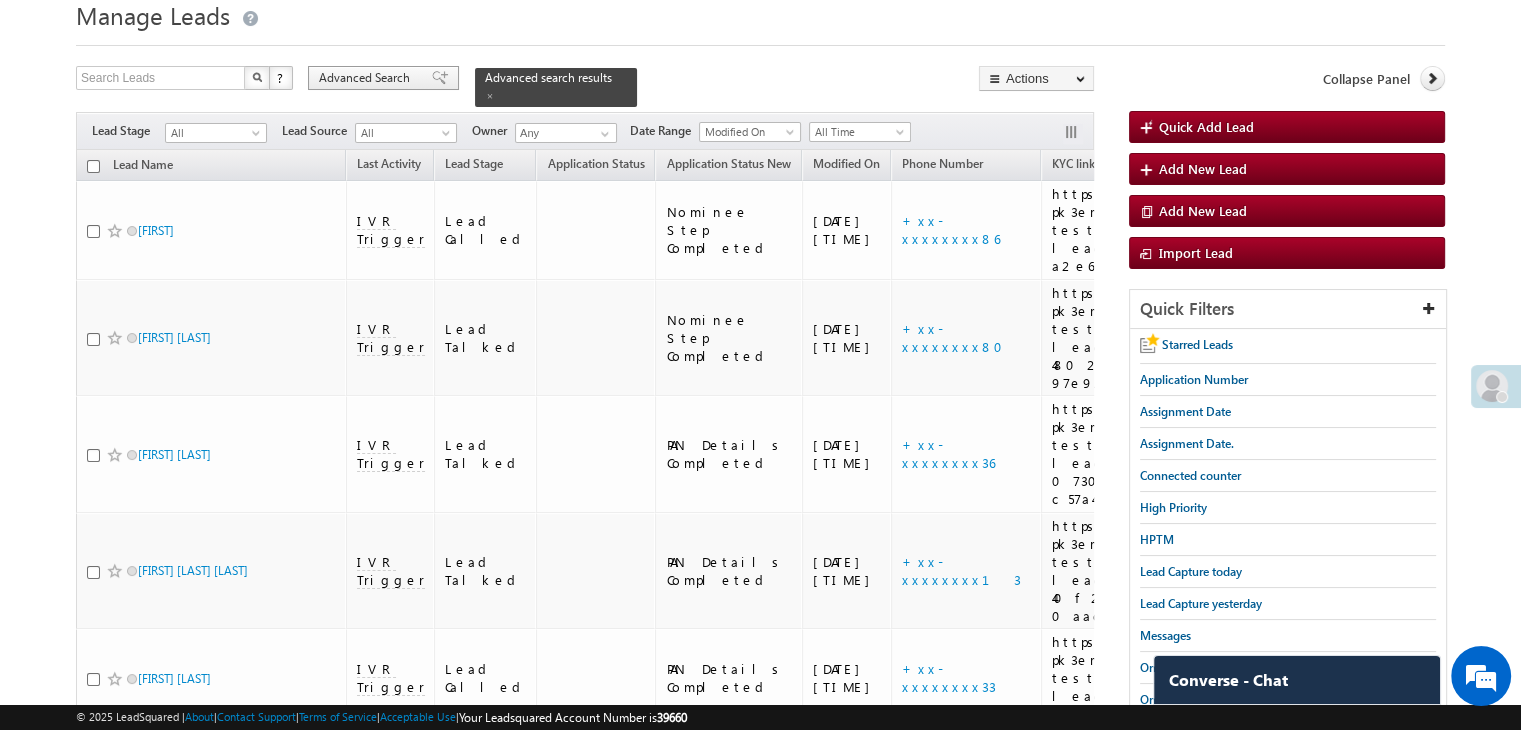 click on "Advanced Search" at bounding box center [367, 78] 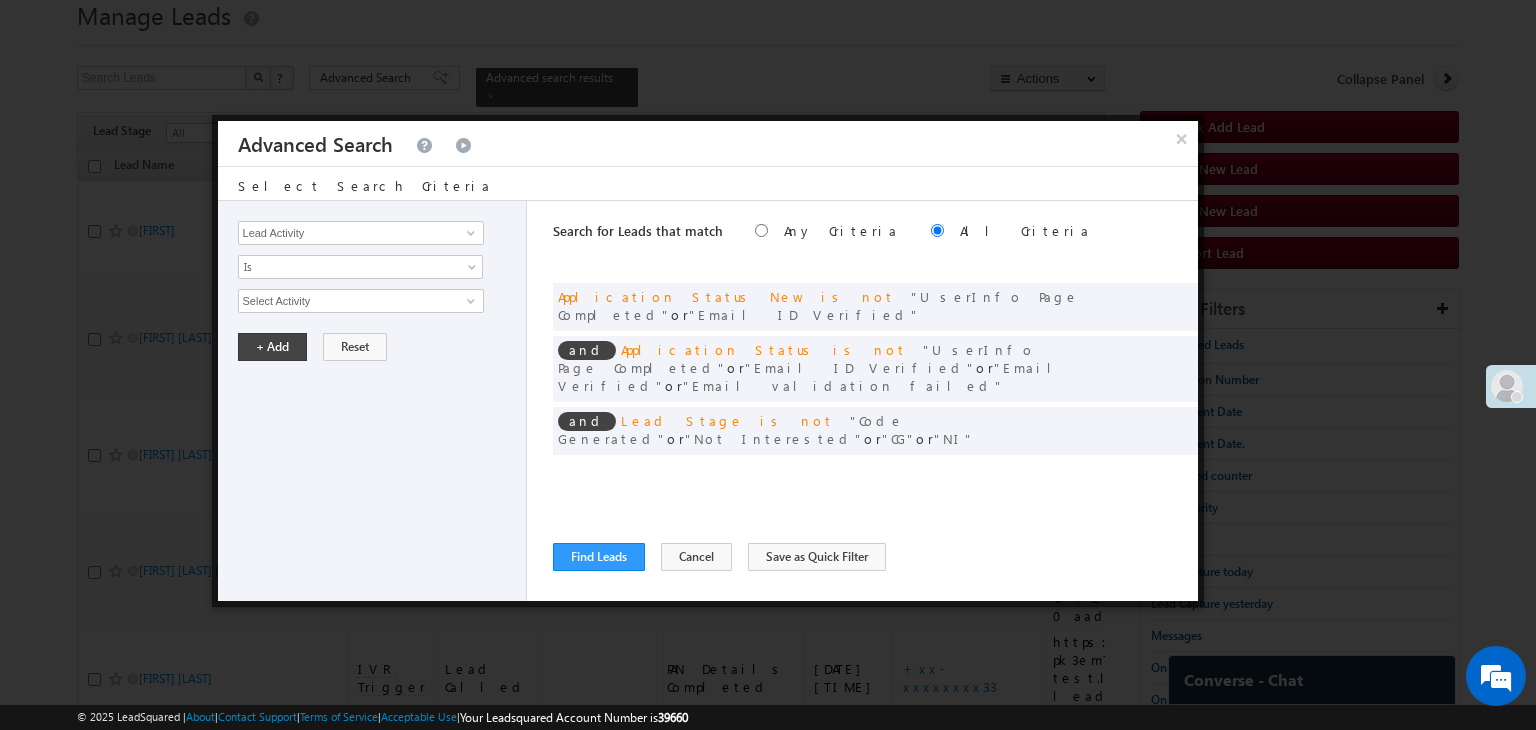 click at bounding box center (1152, 472) 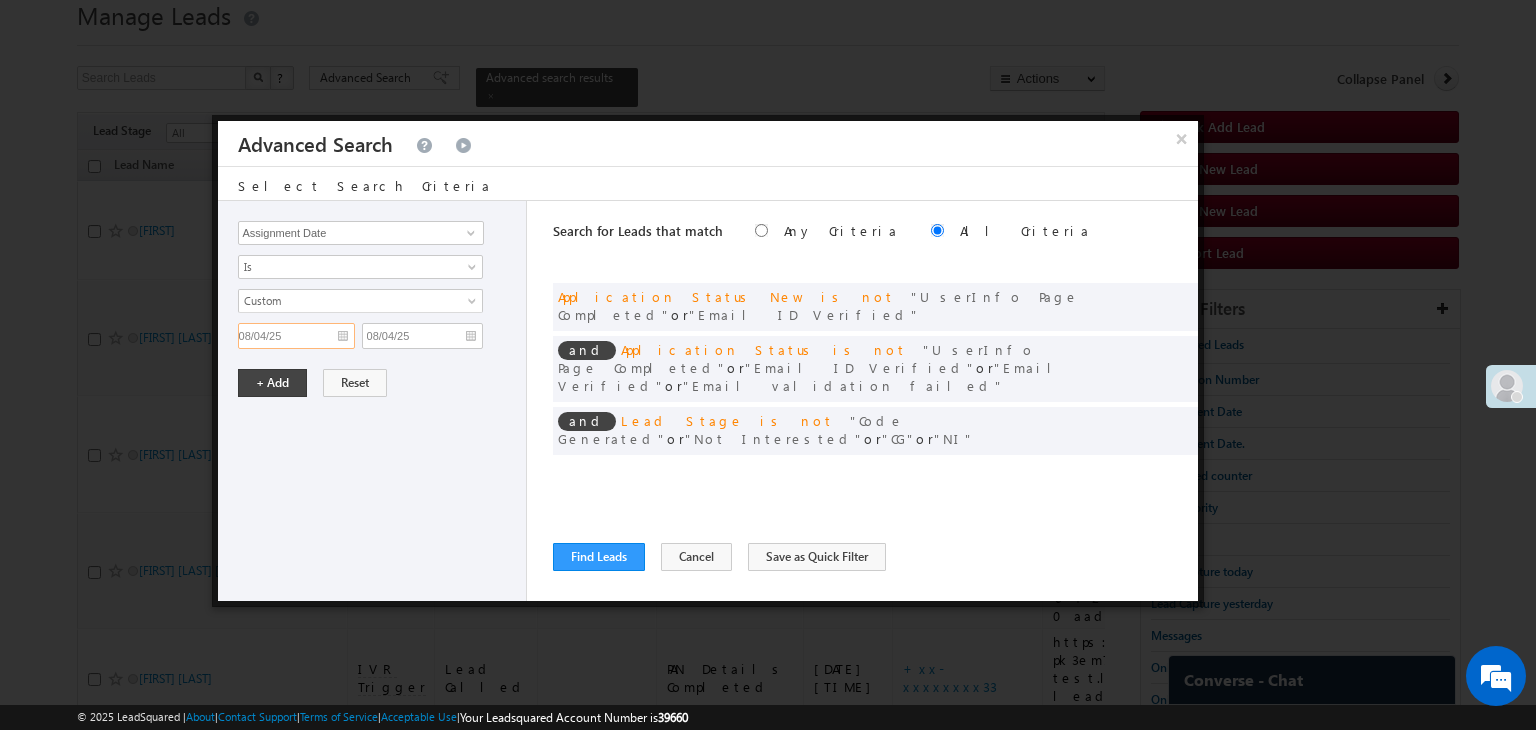 click on "08/04/25" at bounding box center (296, 336) 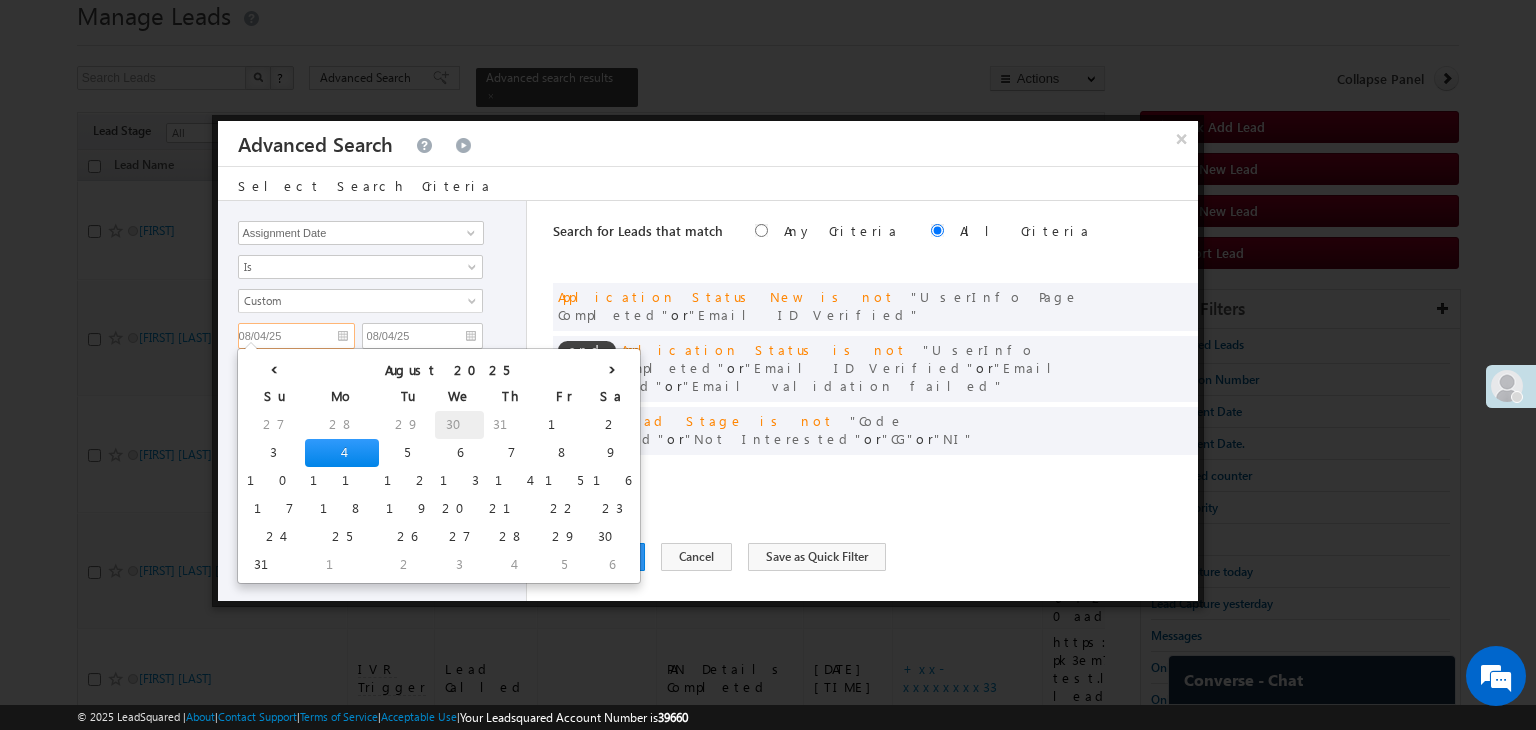click on "30" at bounding box center (459, 425) 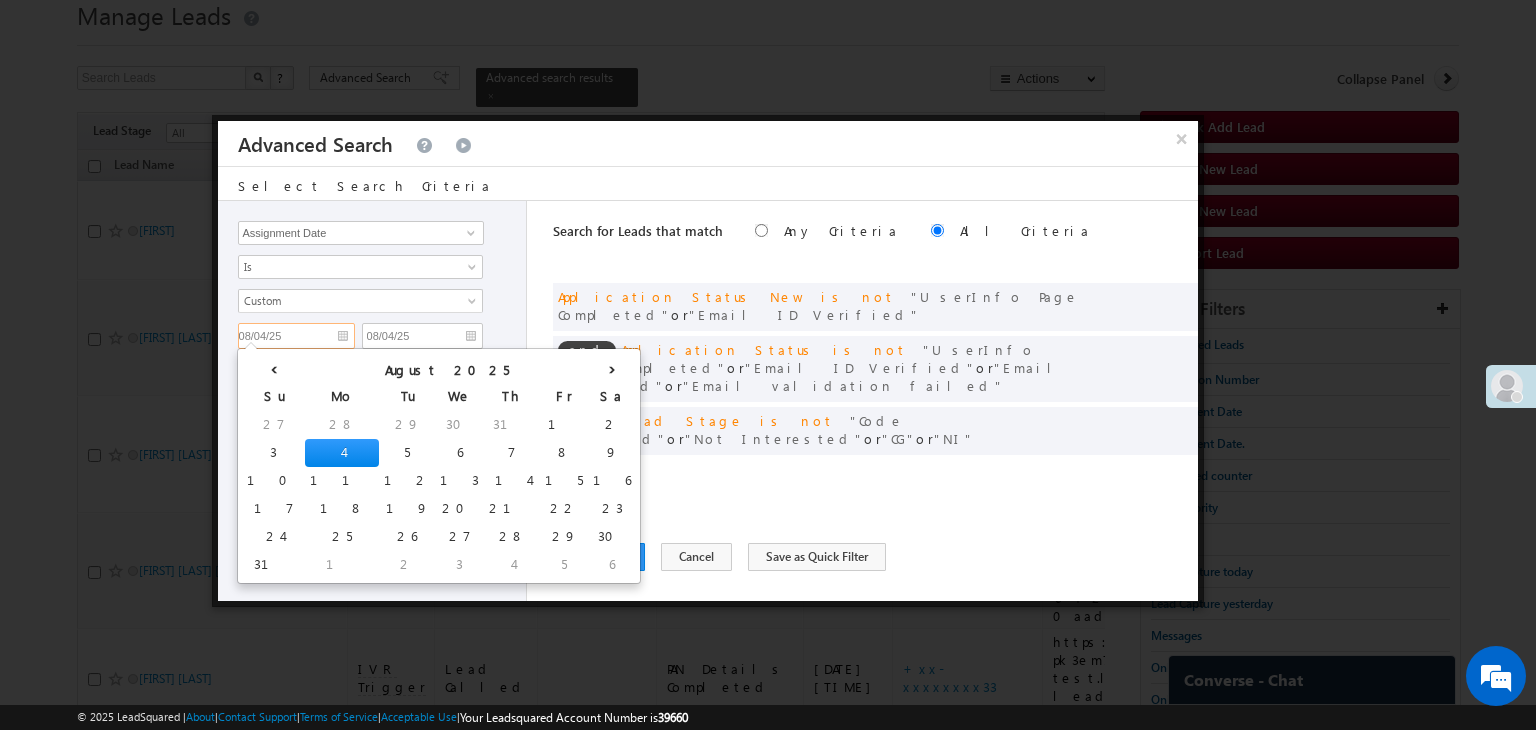 type on "07/30/25" 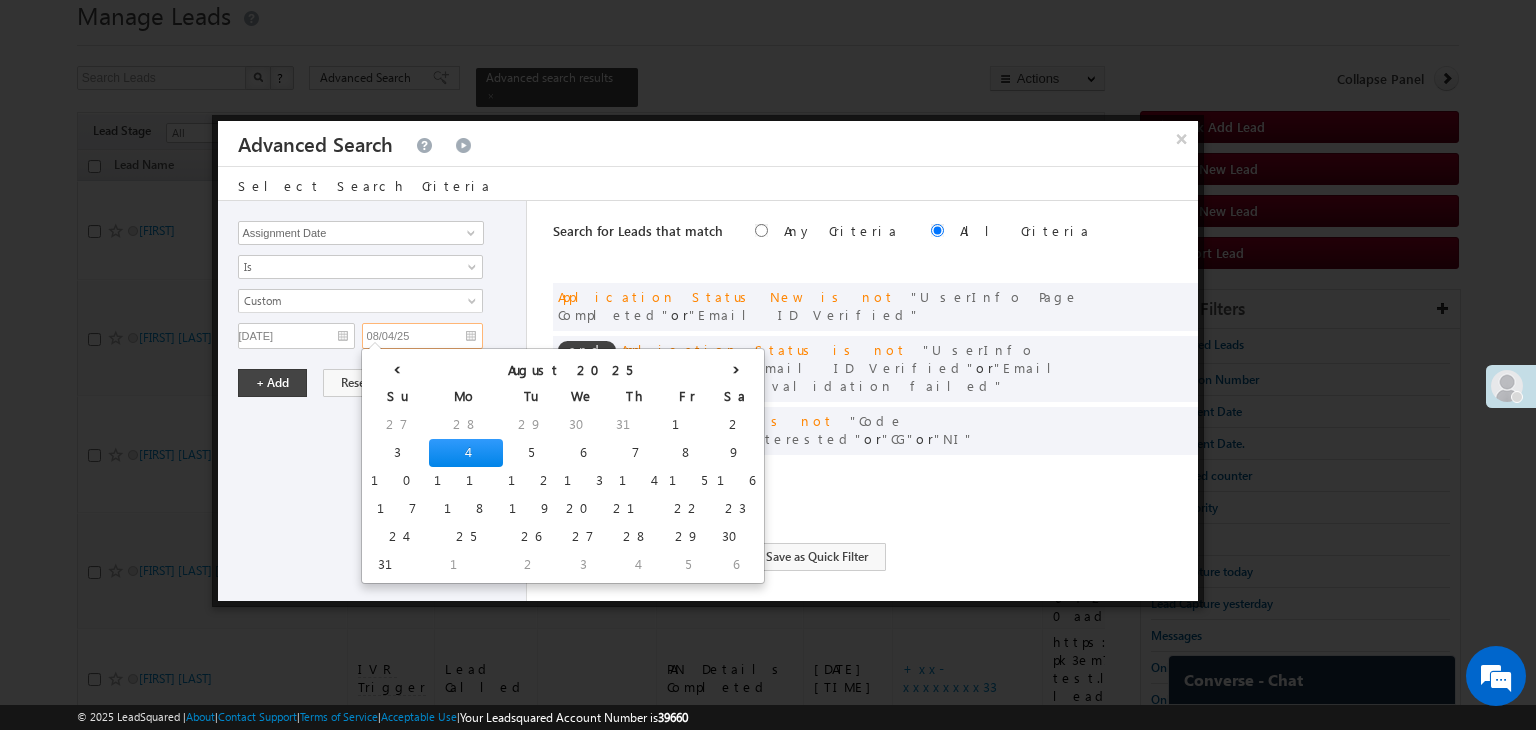 click on "08/04/25" at bounding box center [422, 336] 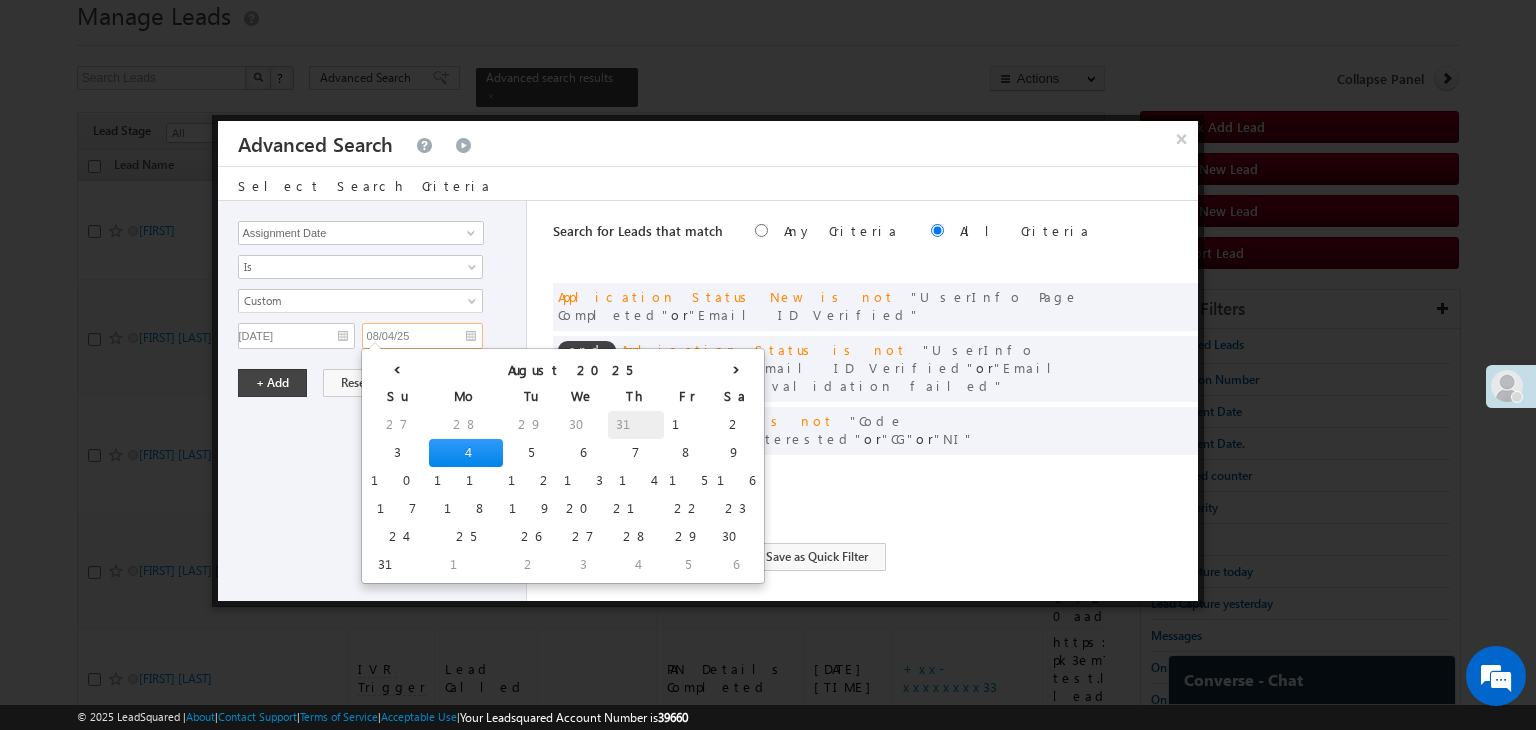 click on "31" at bounding box center (636, 425) 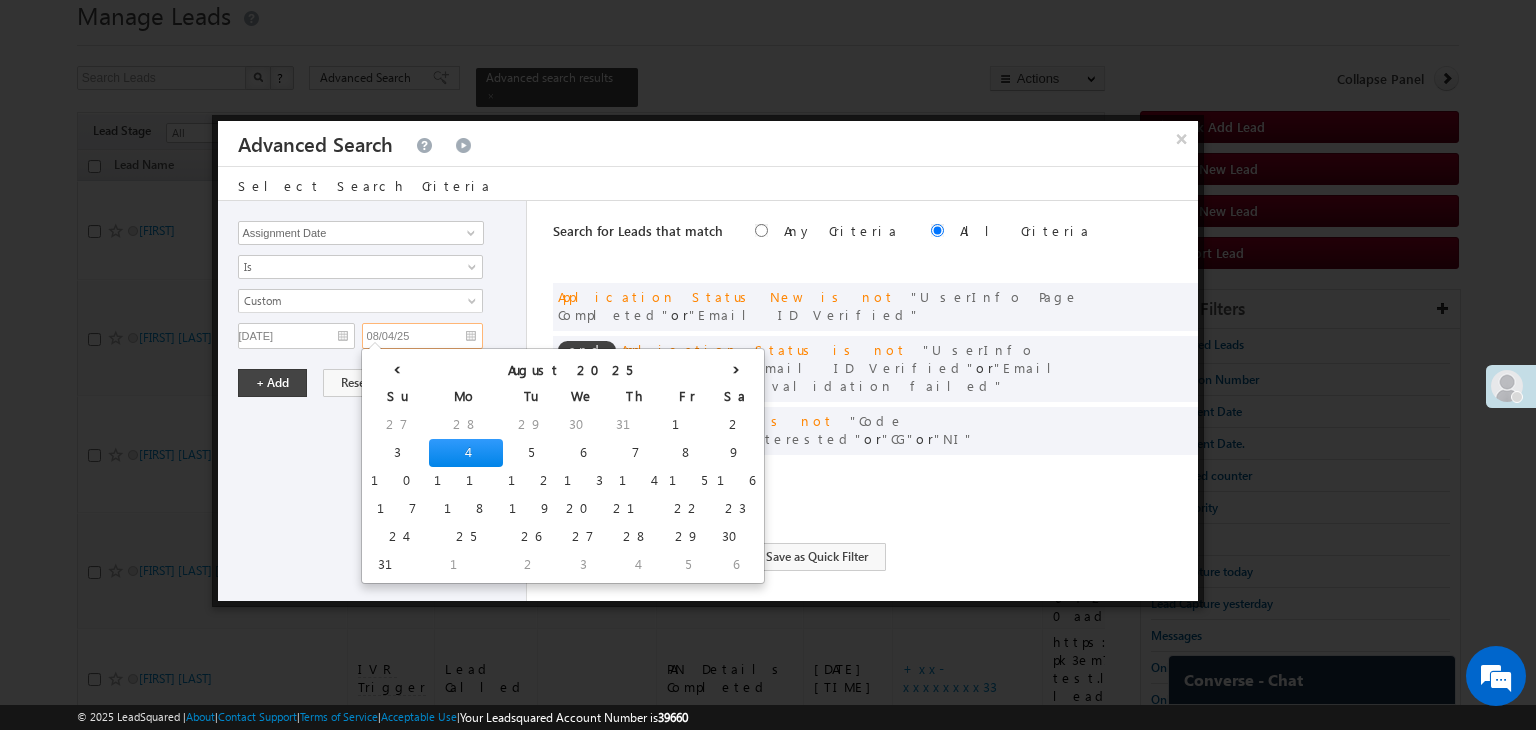 type on "07/31/25" 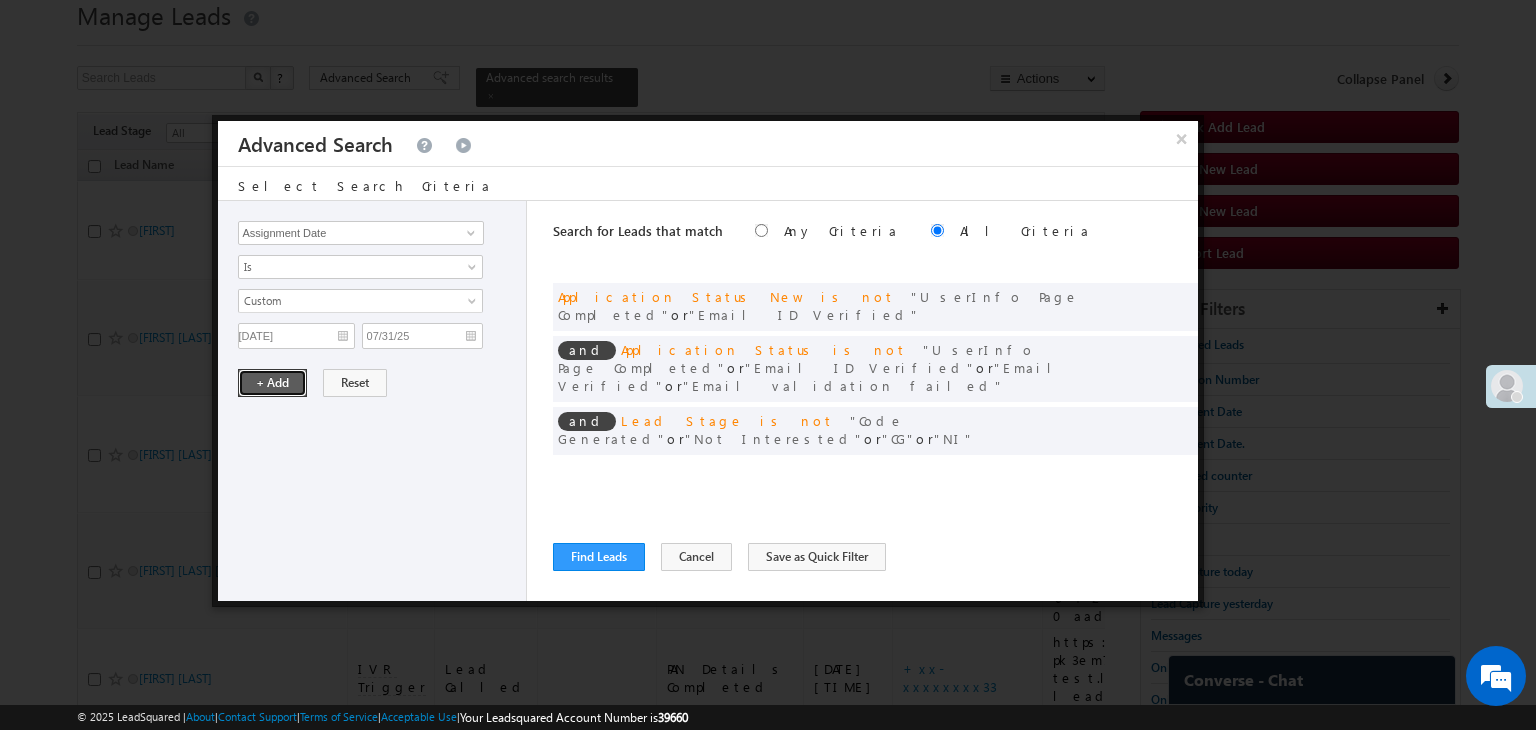 click on "+ Add" at bounding box center (272, 383) 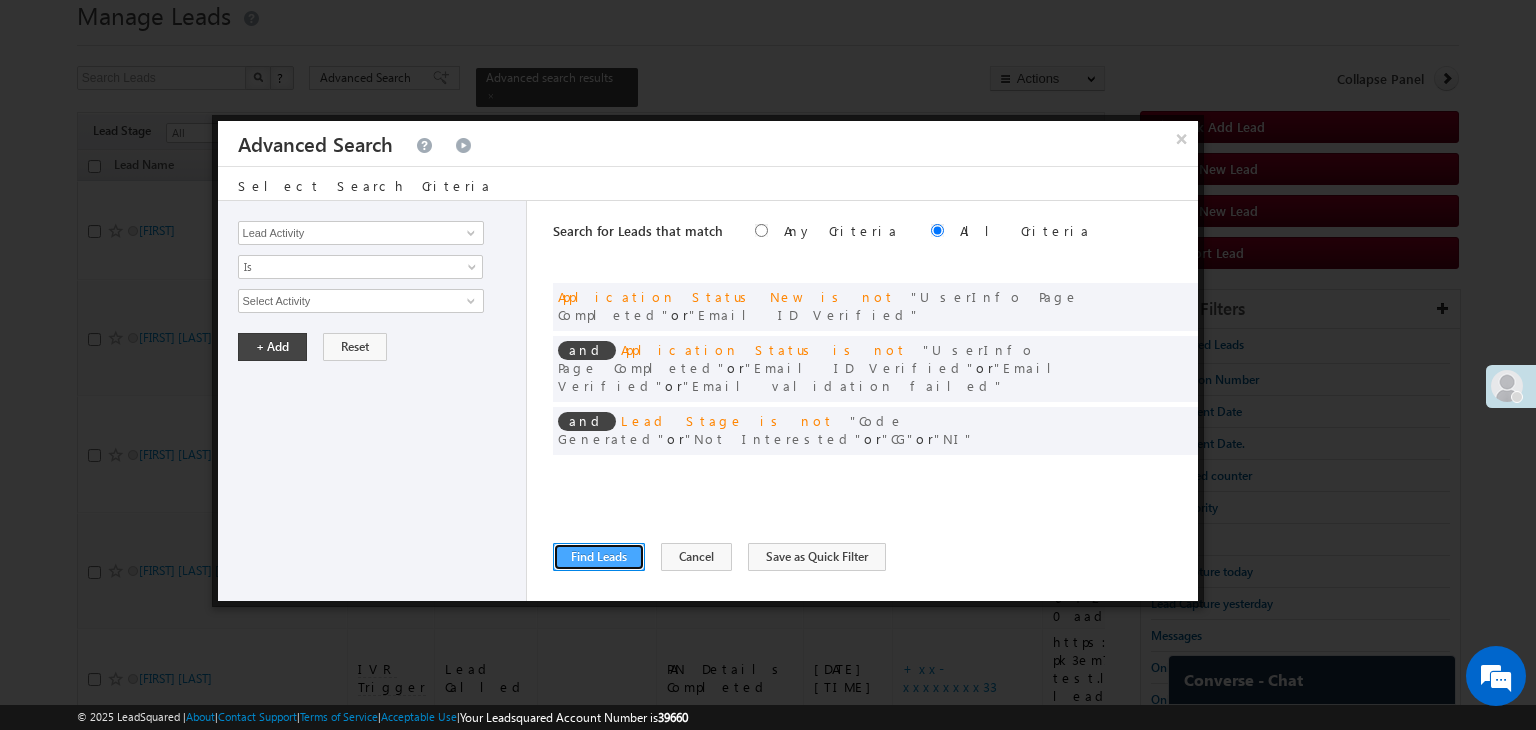 click on "Find Leads" at bounding box center [599, 557] 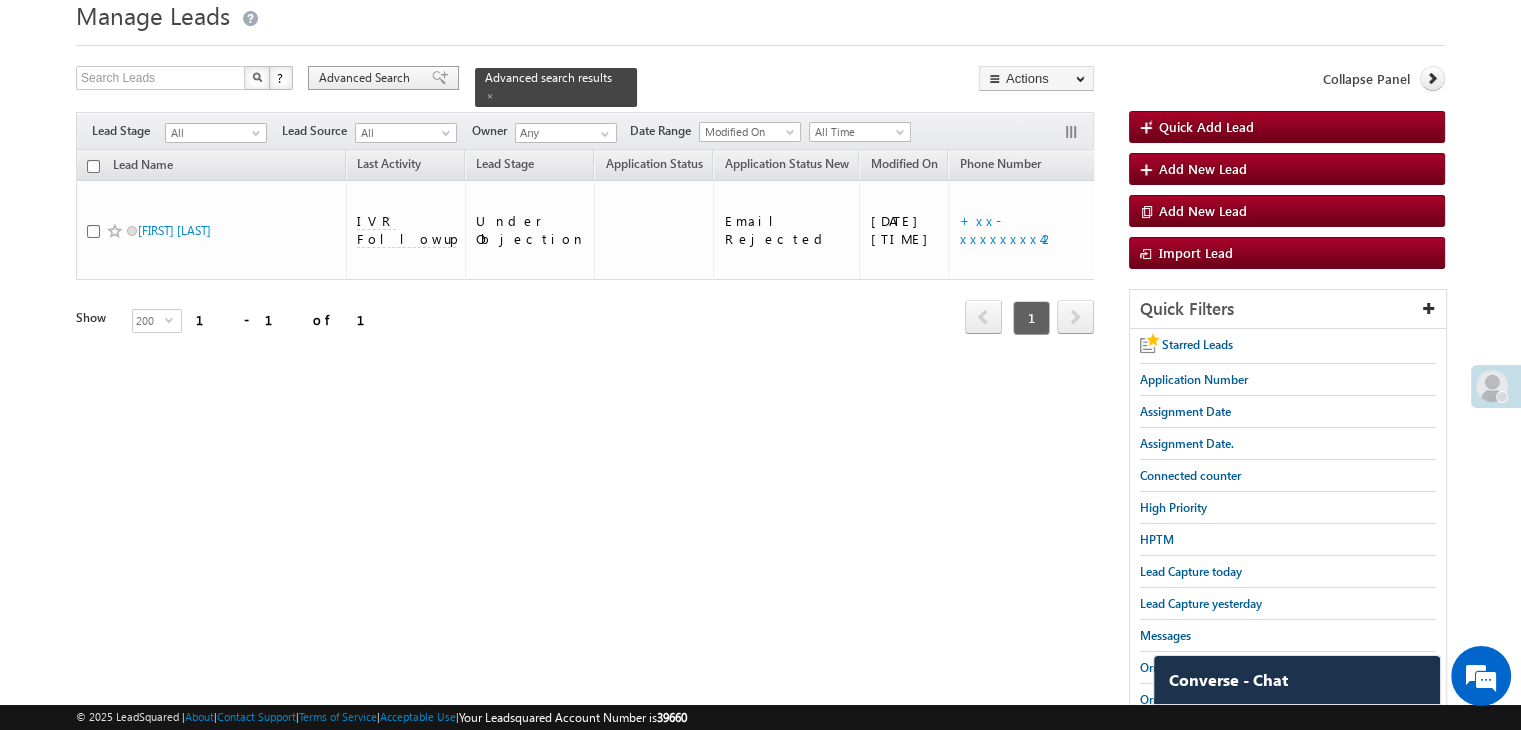 click on "Advanced Search" at bounding box center (367, 78) 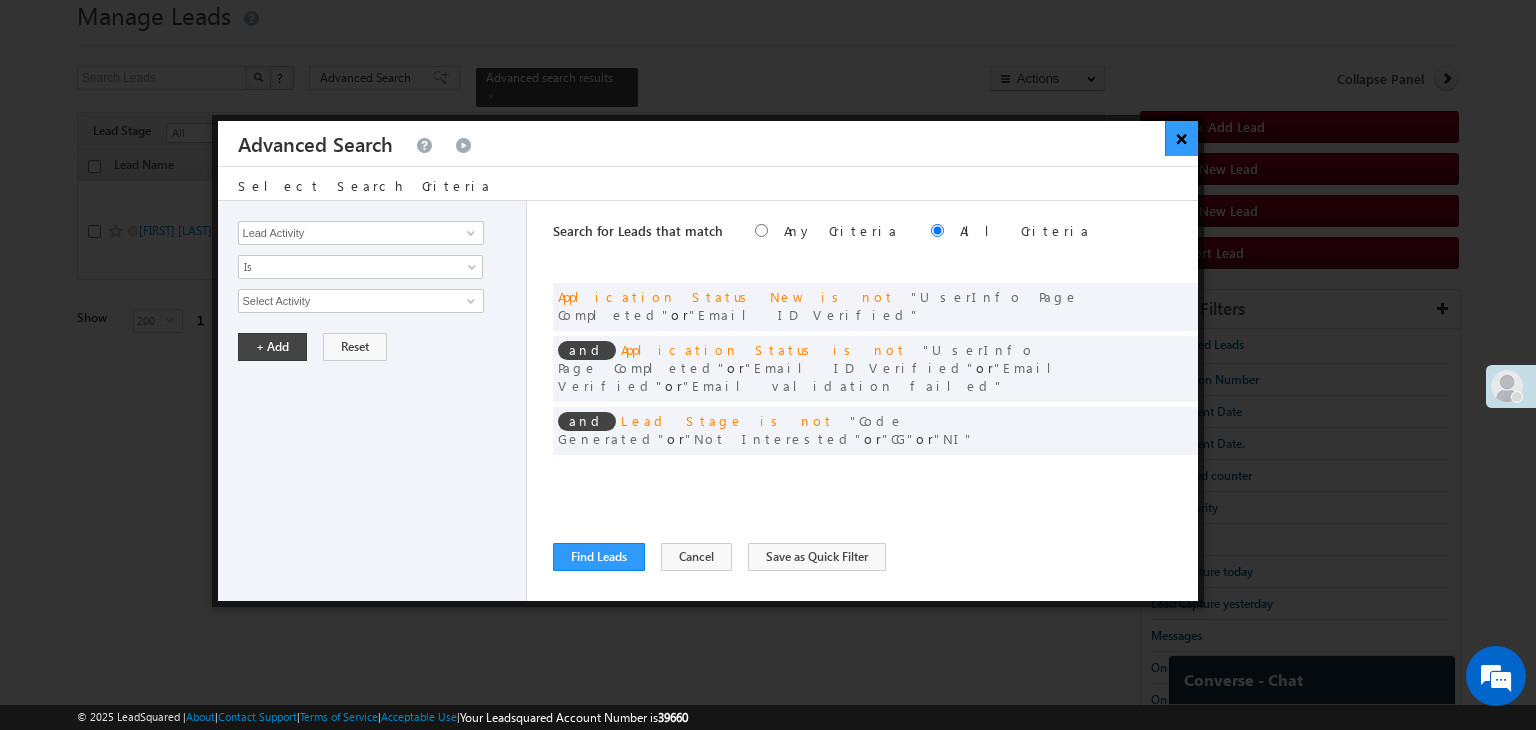 click on "×" at bounding box center [1181, 138] 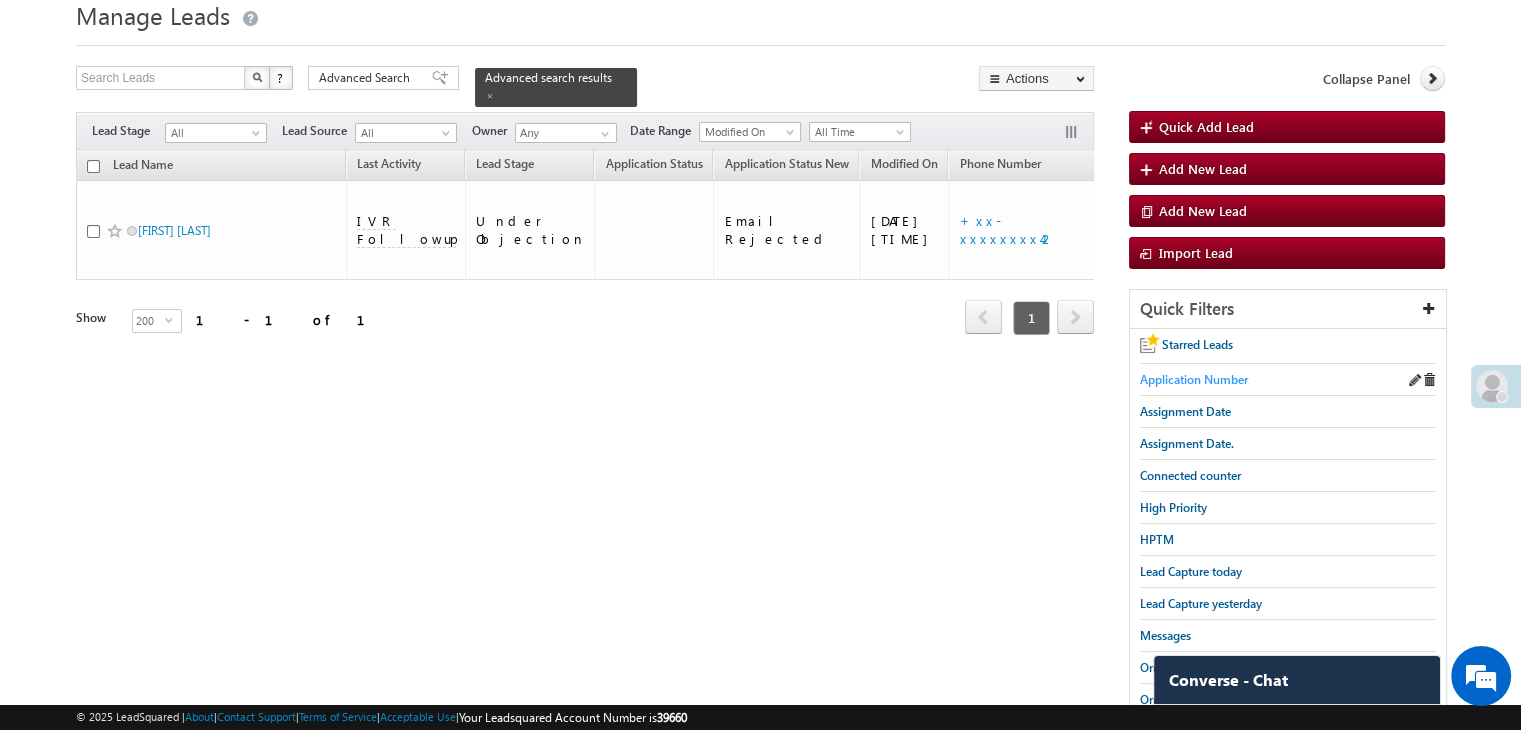click on "Application Number" at bounding box center [1194, 379] 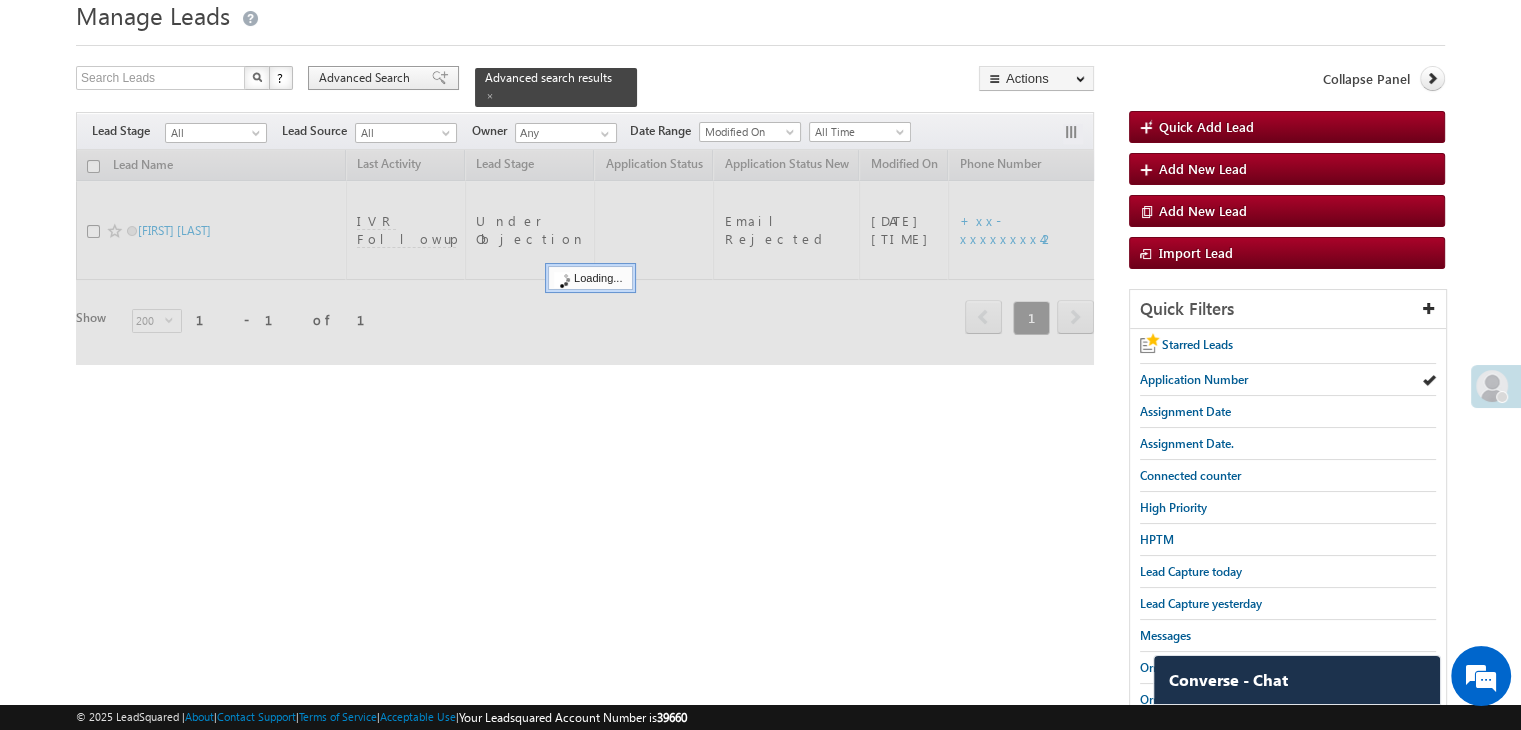 click on "Advanced Search" at bounding box center [367, 78] 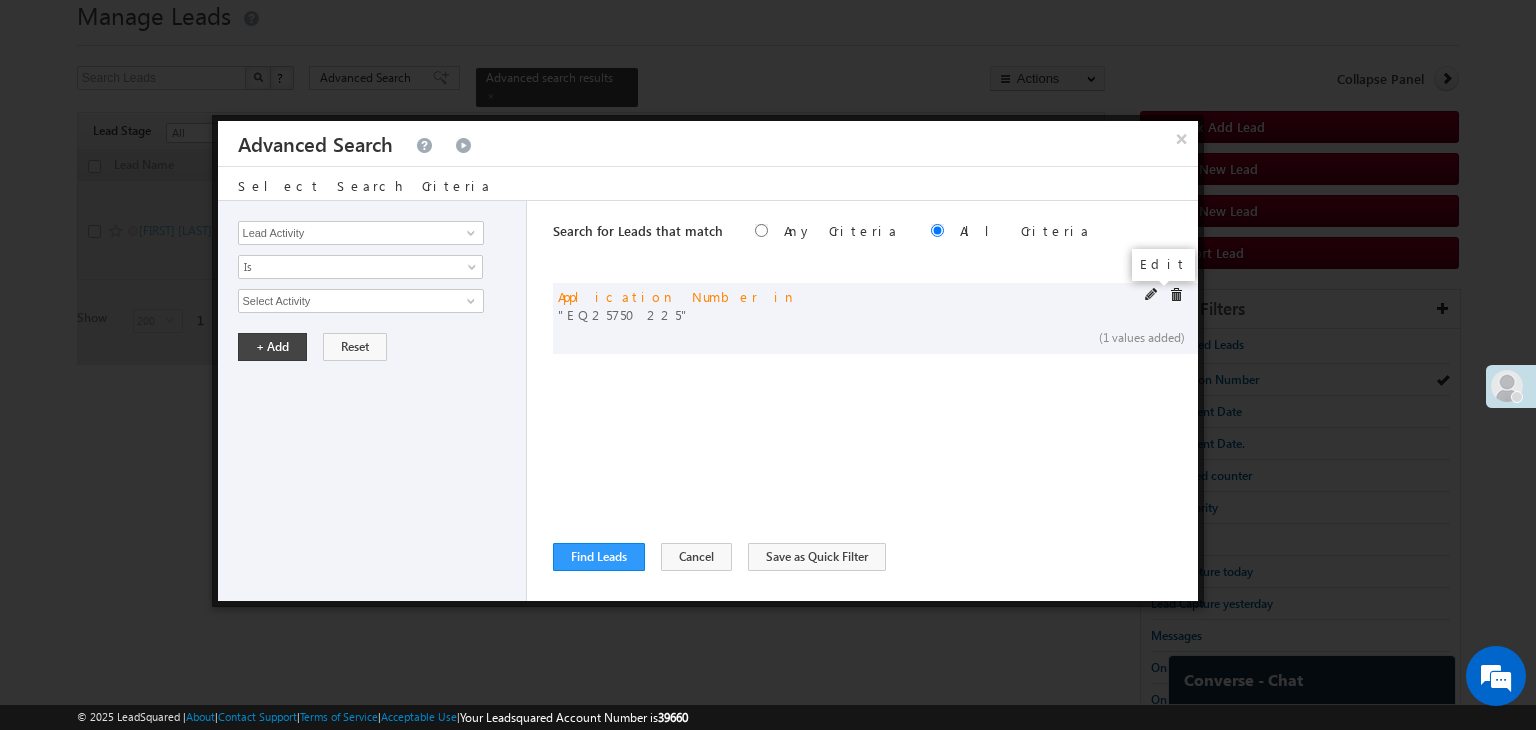 click at bounding box center (1152, 295) 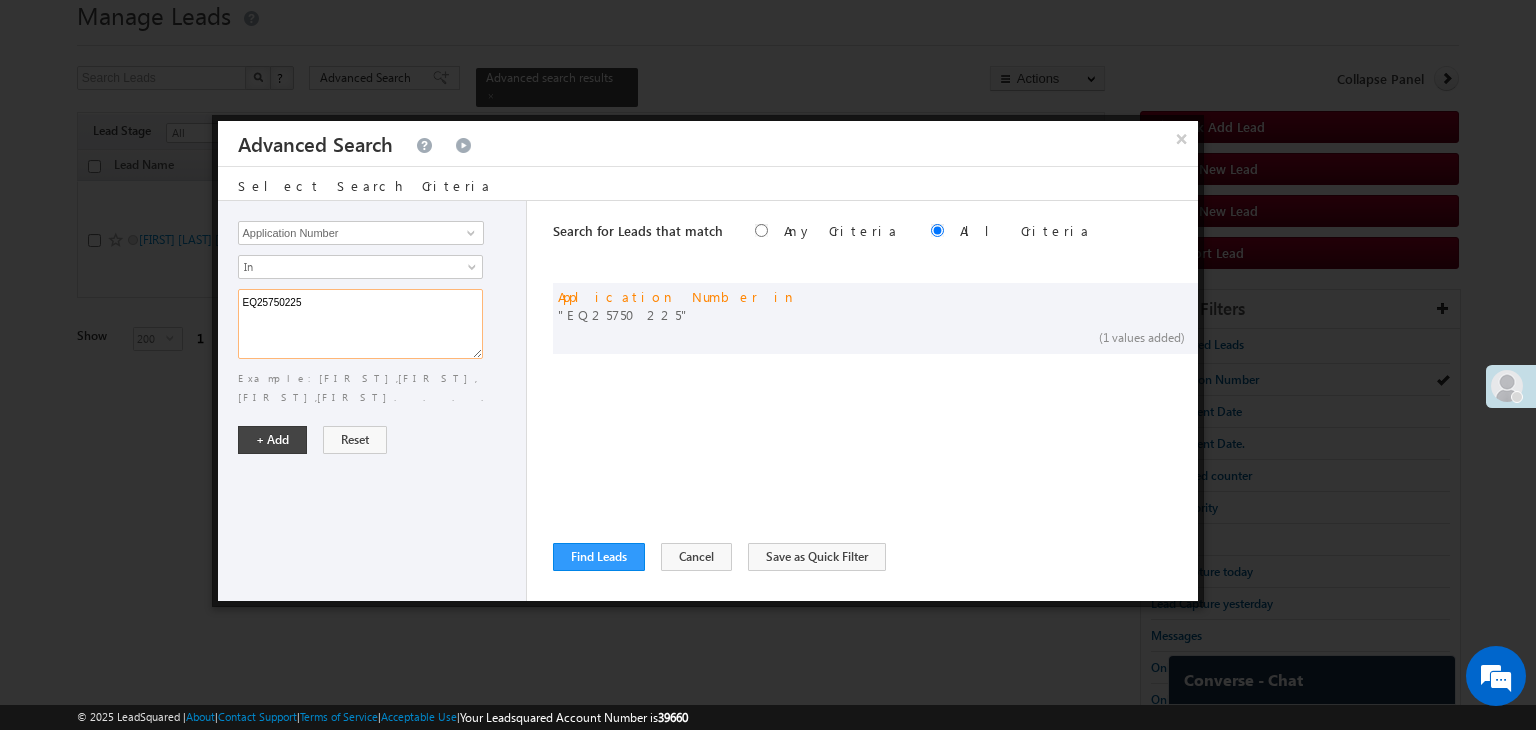 click on "EQ25750225" at bounding box center (360, 324) 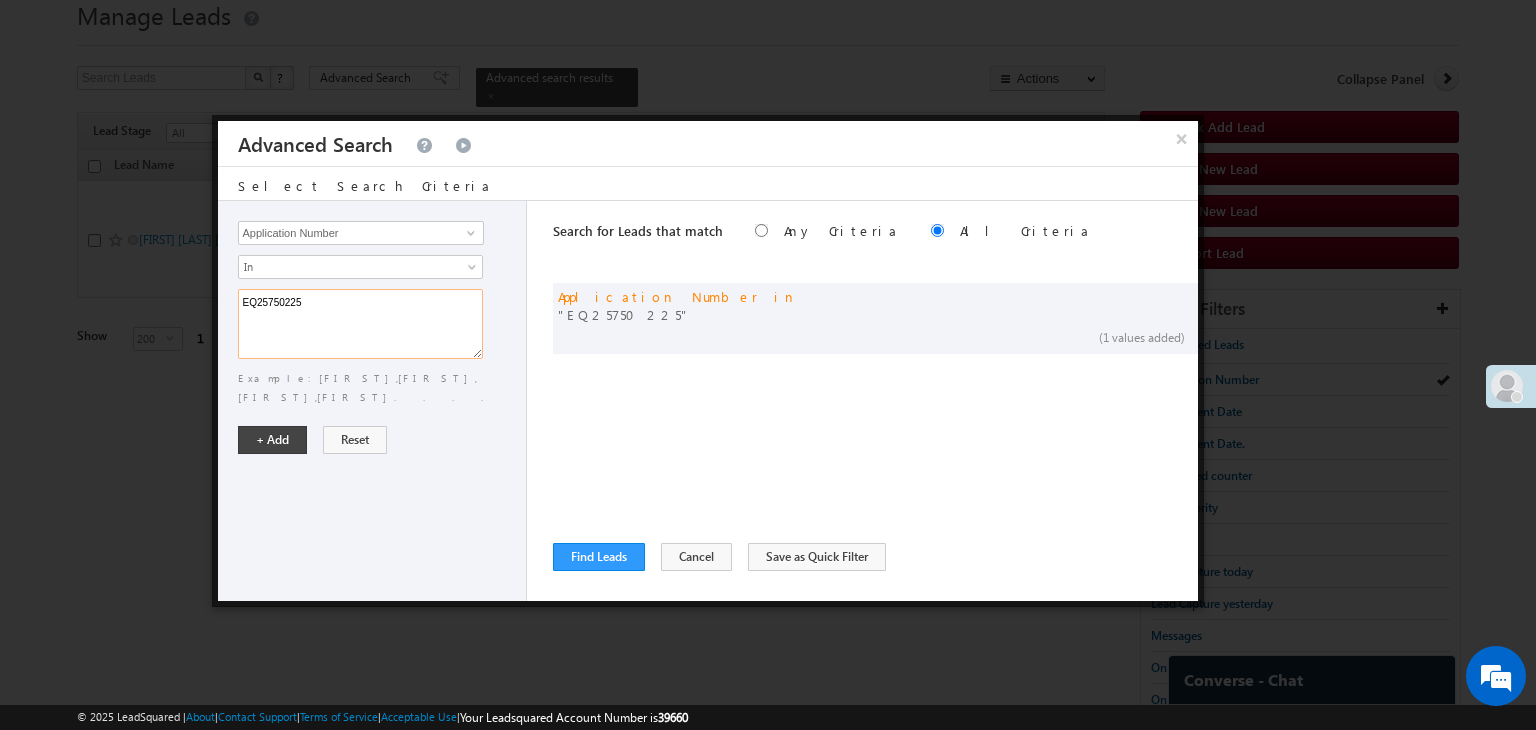 paste on "2289939
EQ15038451
EQ26336079
EQ26380581
EQ26399939" 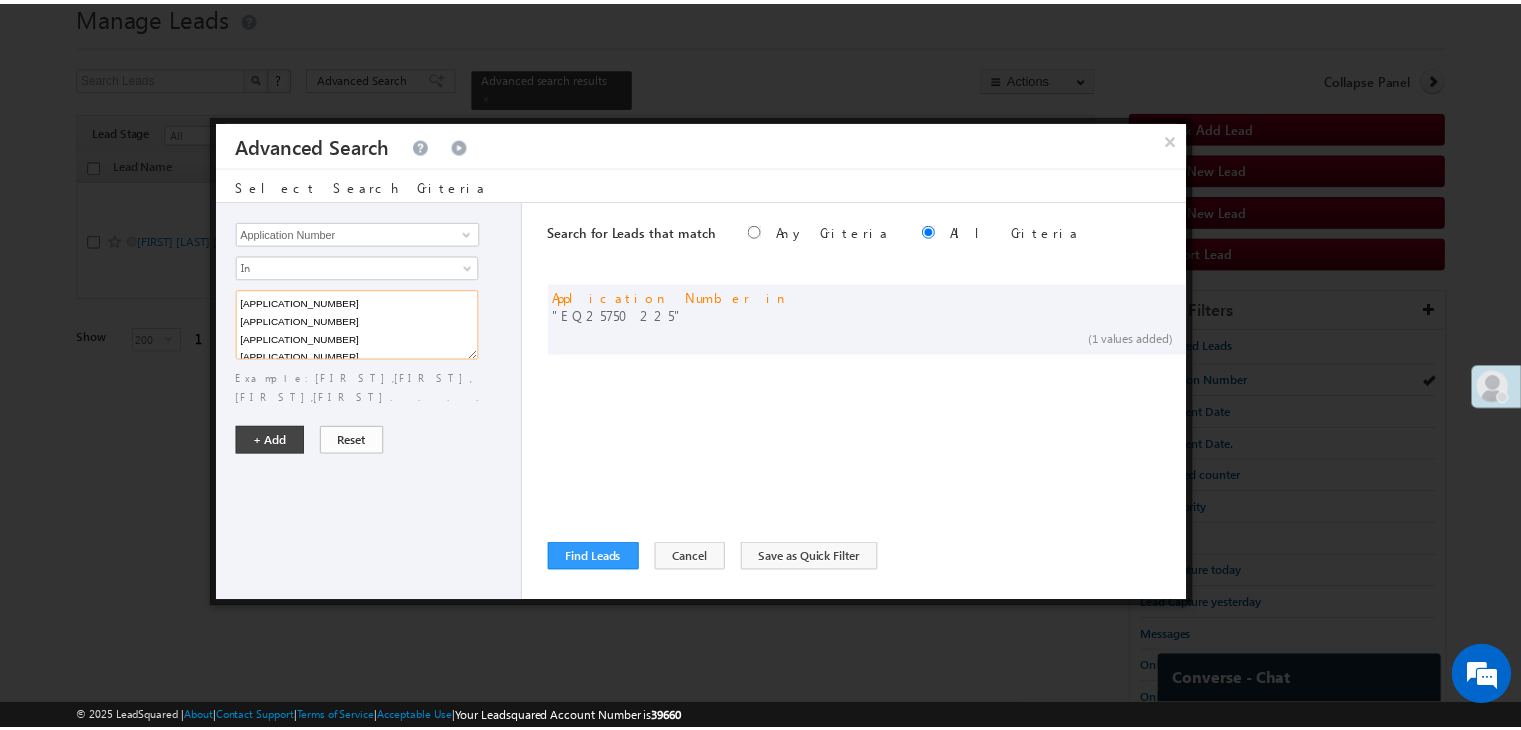 scroll, scrollTop: 22, scrollLeft: 0, axis: vertical 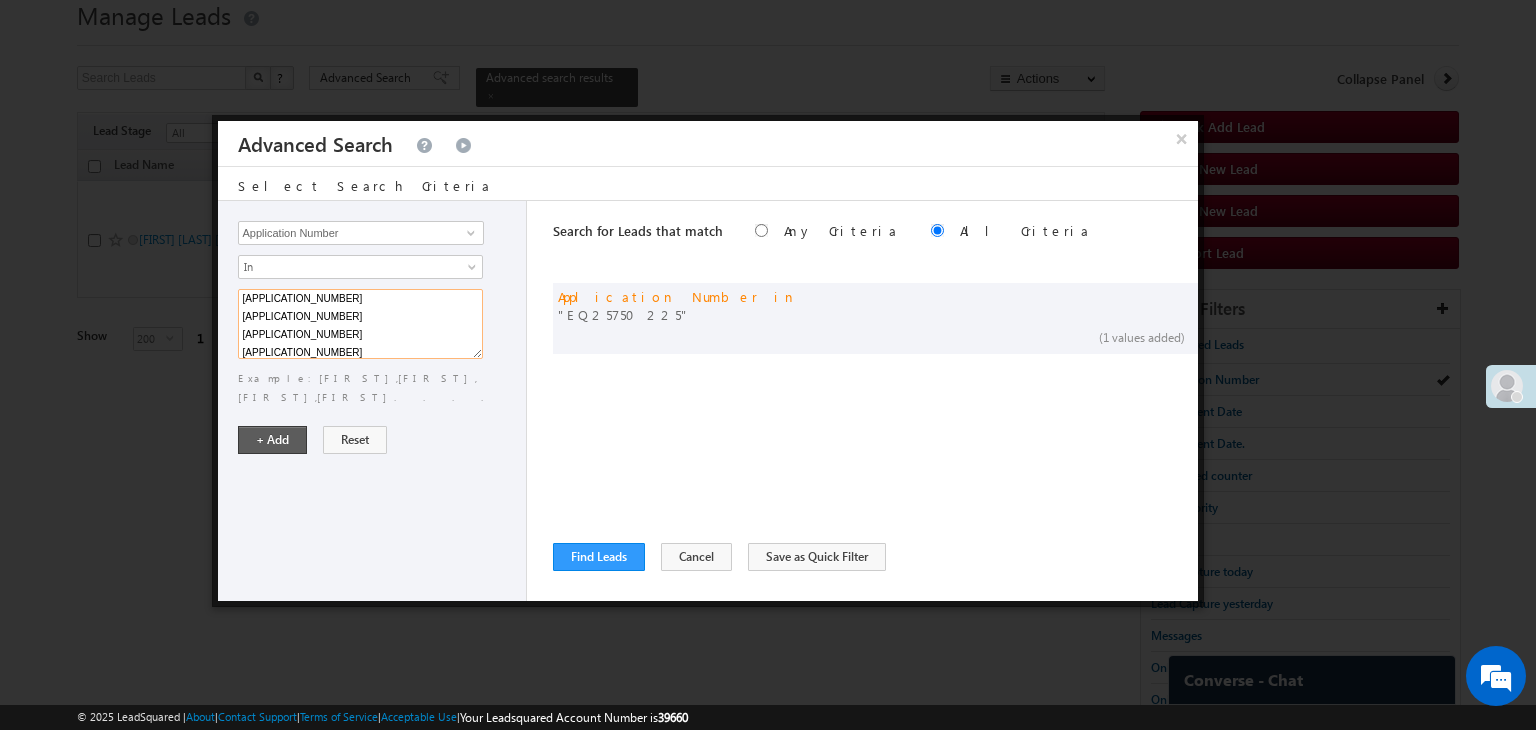 type on "EQ22289939
EQ15038451
EQ26336079
EQ26380581
EQ26399939" 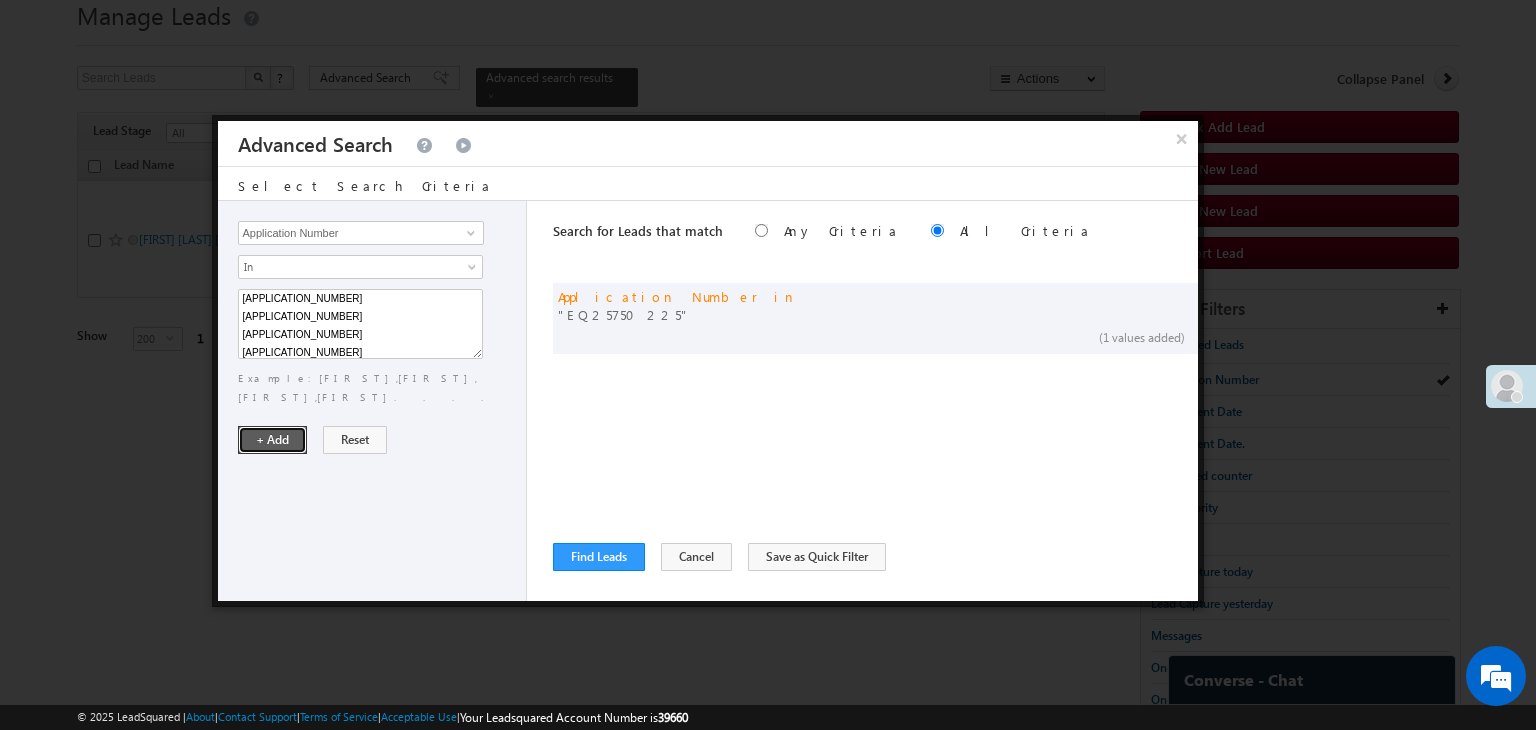 click on "+ Add" at bounding box center [272, 440] 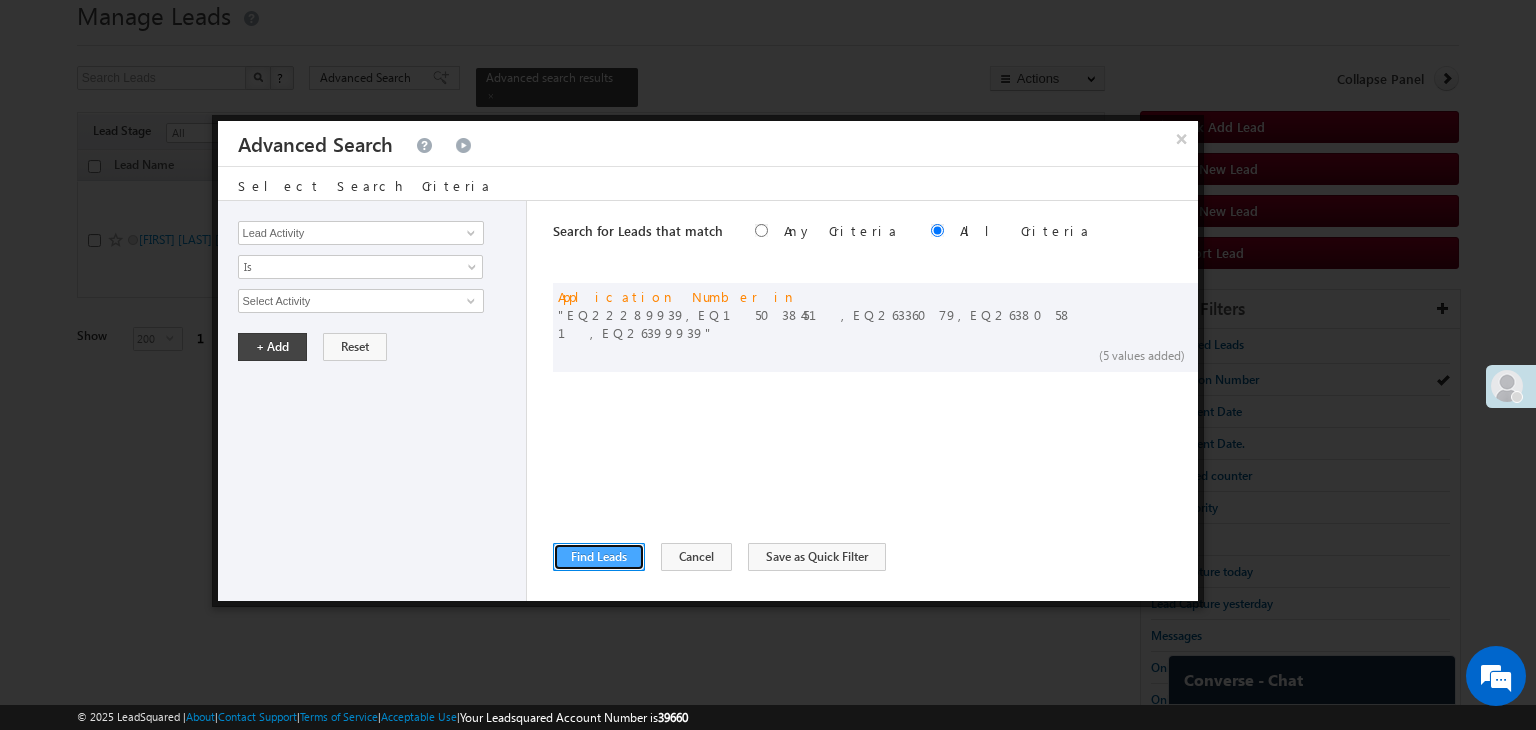 click on "Find Leads" at bounding box center [599, 557] 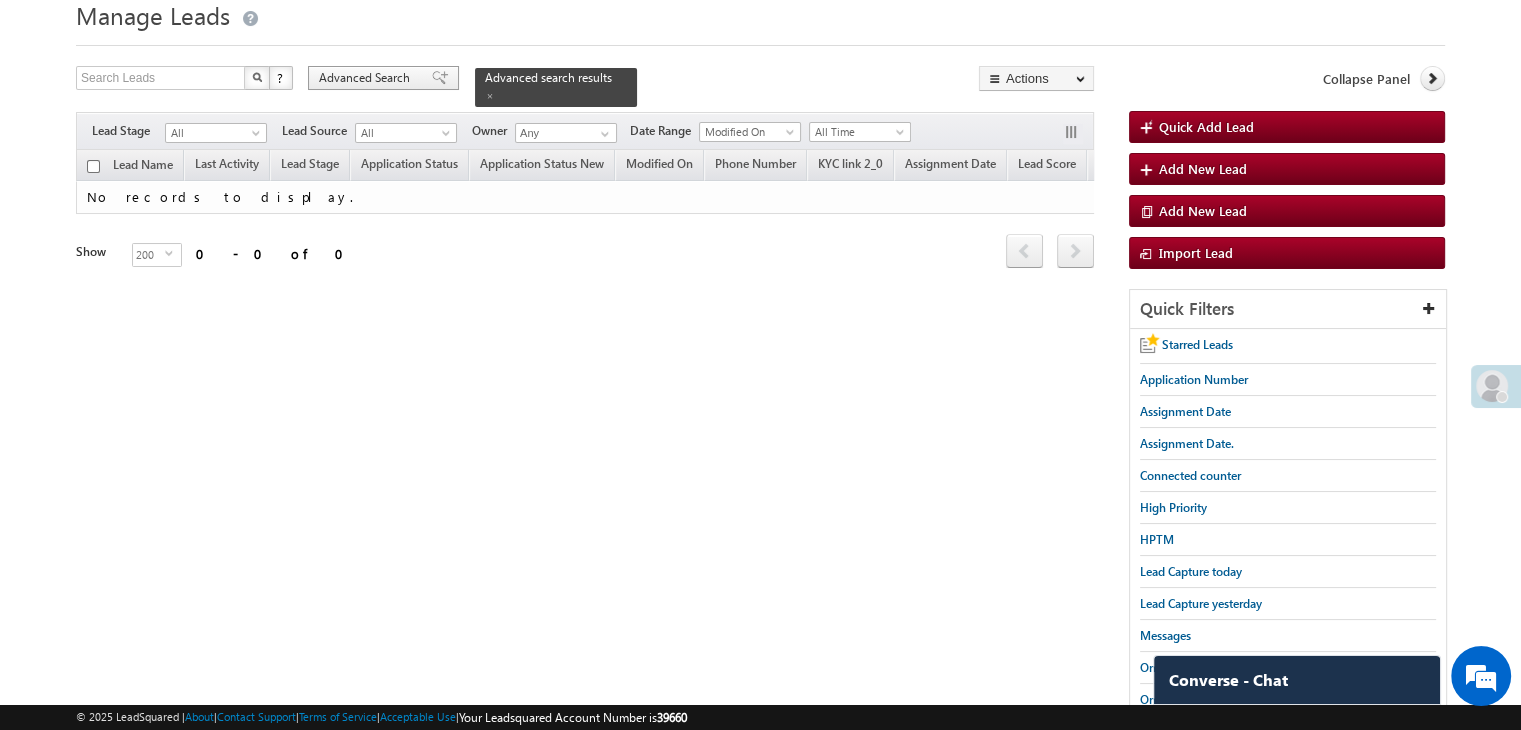 click on "Advanced Search" at bounding box center [367, 78] 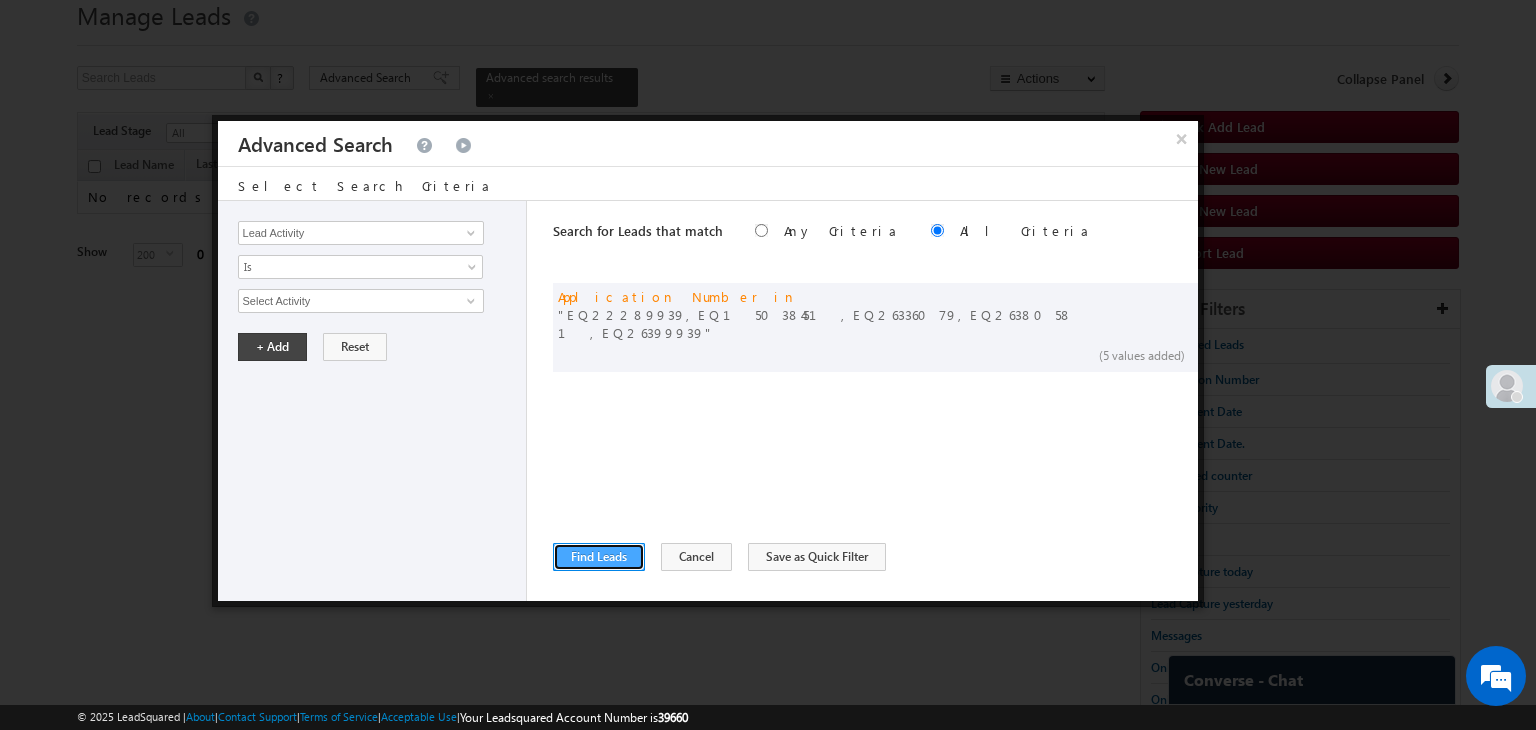 click on "Find Leads" at bounding box center (599, 557) 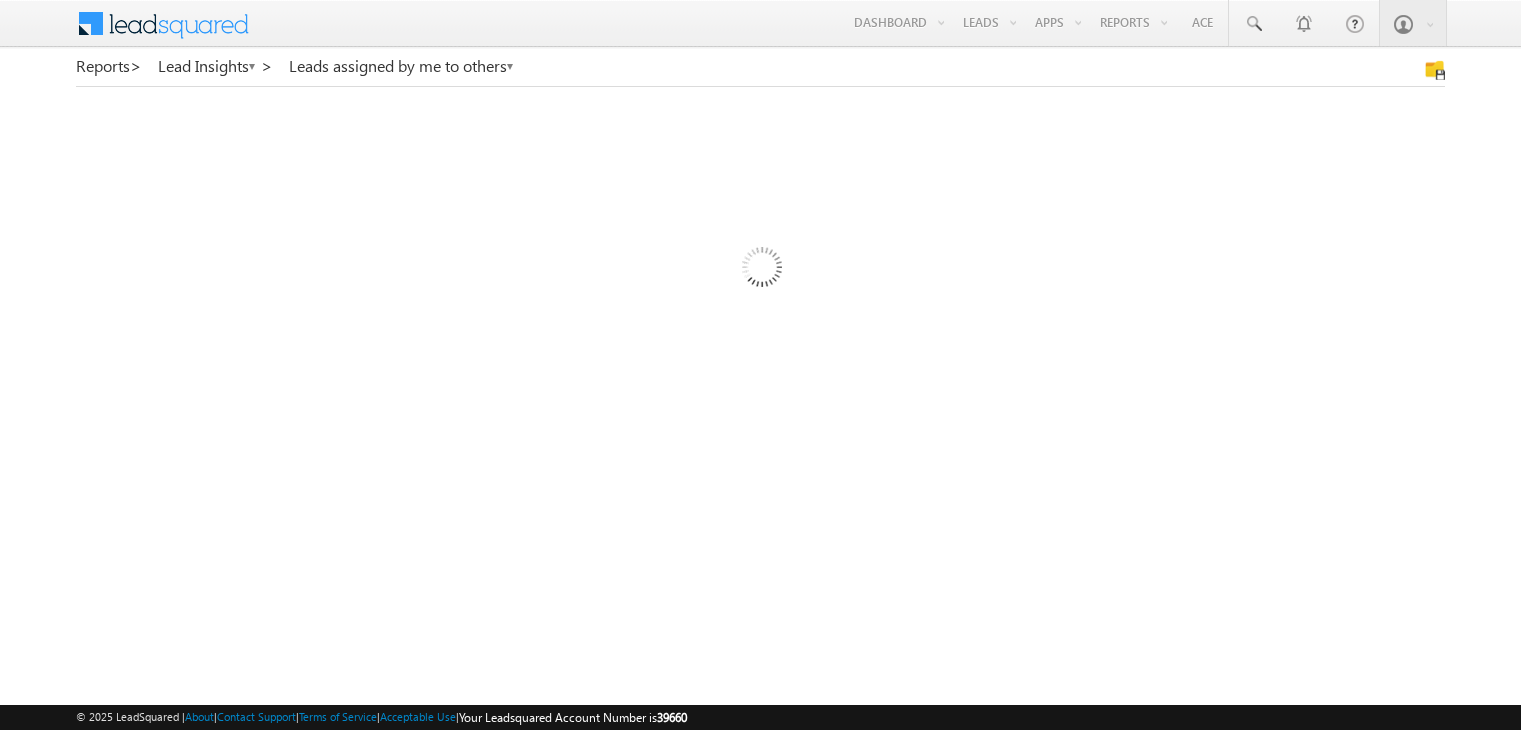scroll, scrollTop: 0, scrollLeft: 0, axis: both 